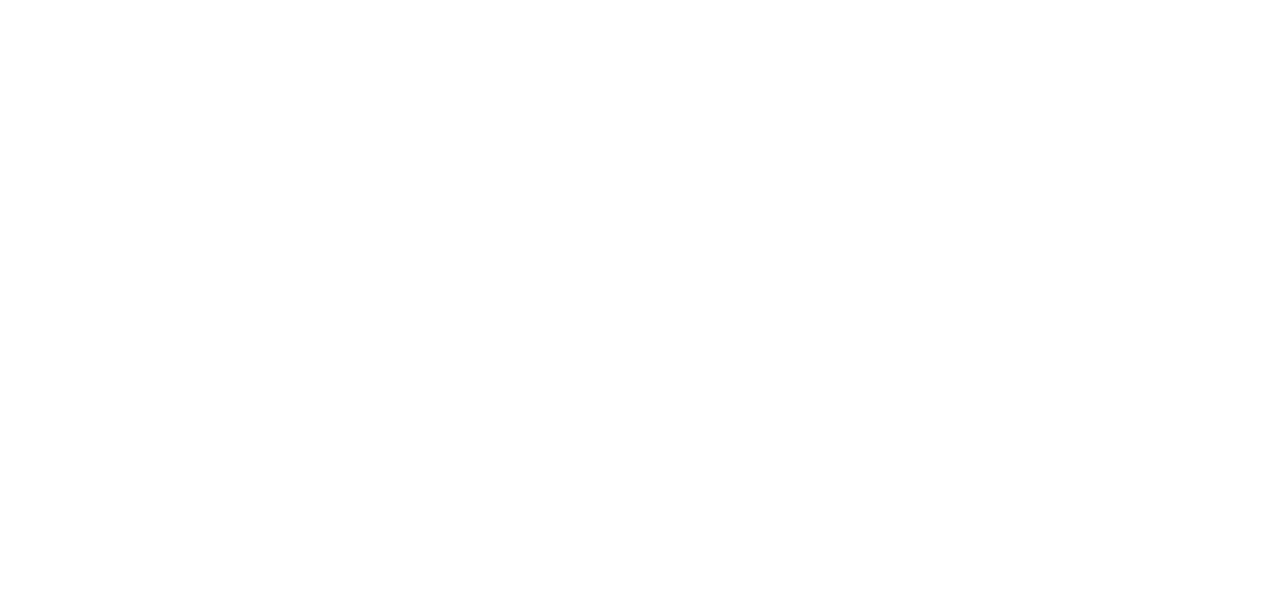 scroll, scrollTop: 0, scrollLeft: 0, axis: both 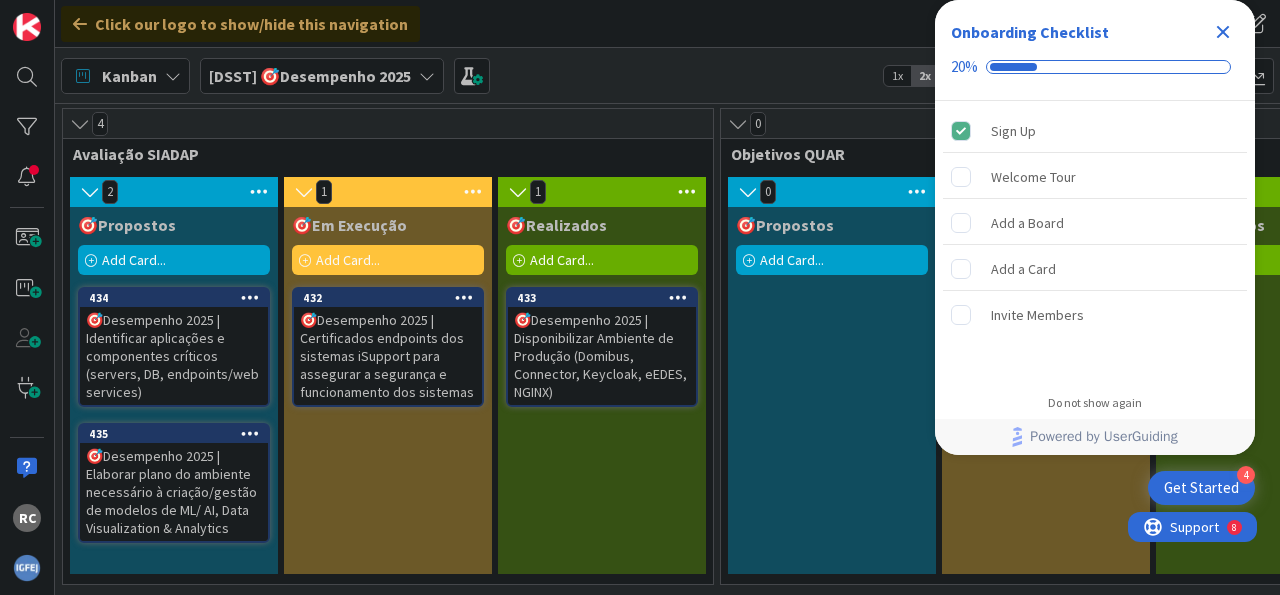 click 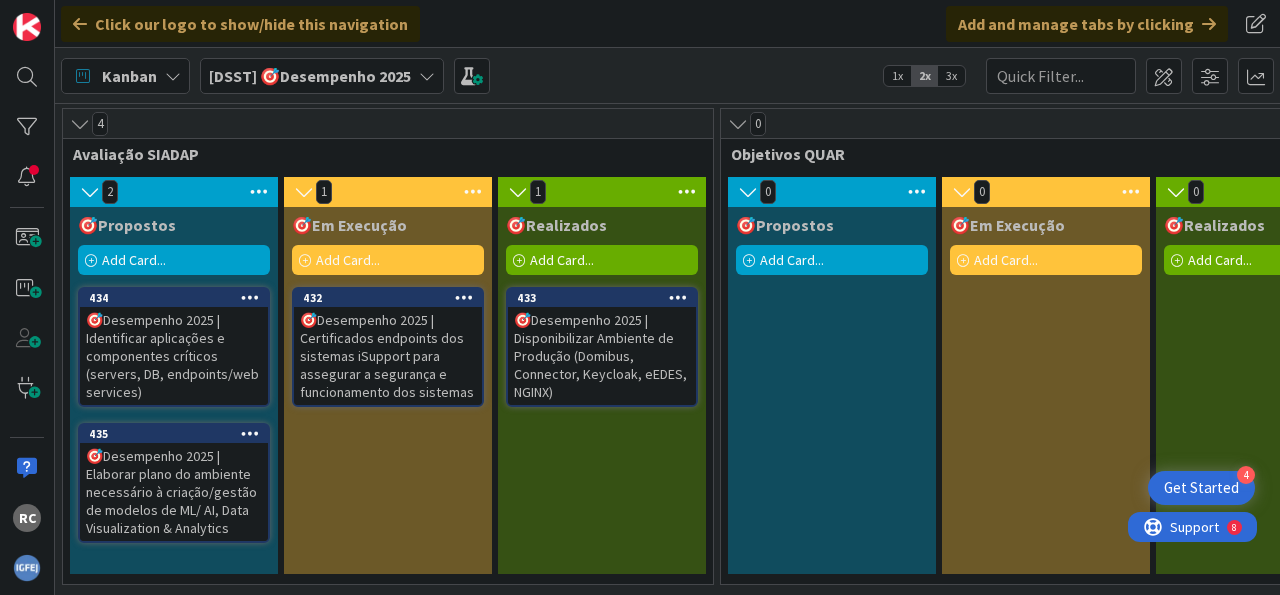 scroll, scrollTop: 8, scrollLeft: 0, axis: vertical 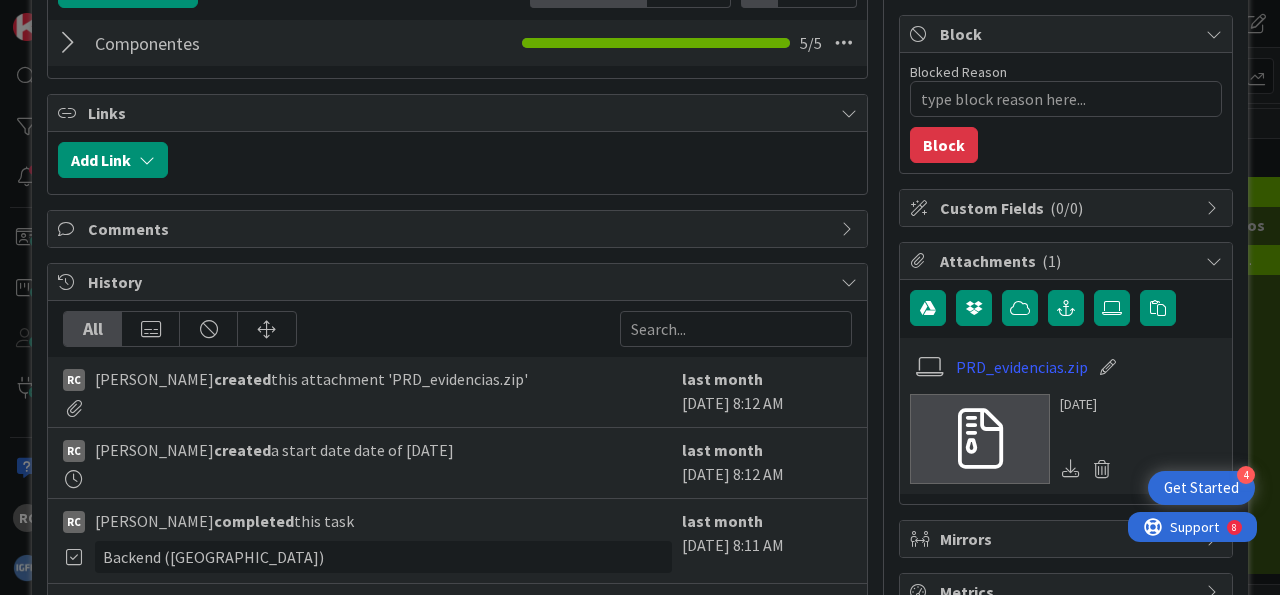 click at bounding box center (1071, 468) 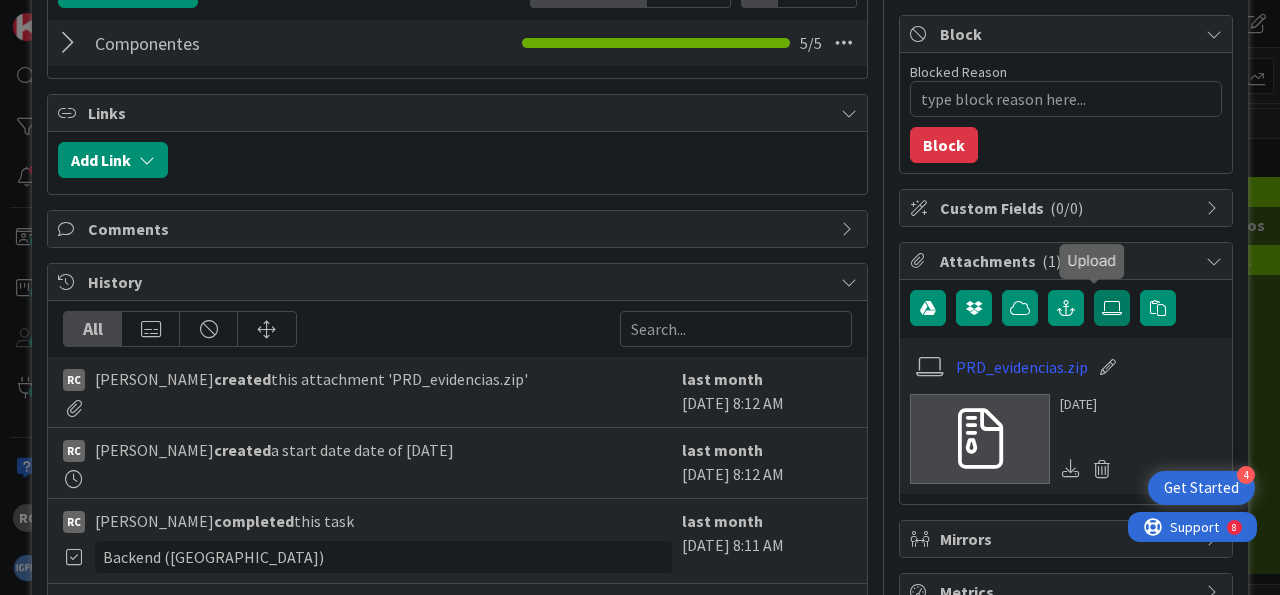 click at bounding box center [1112, 308] 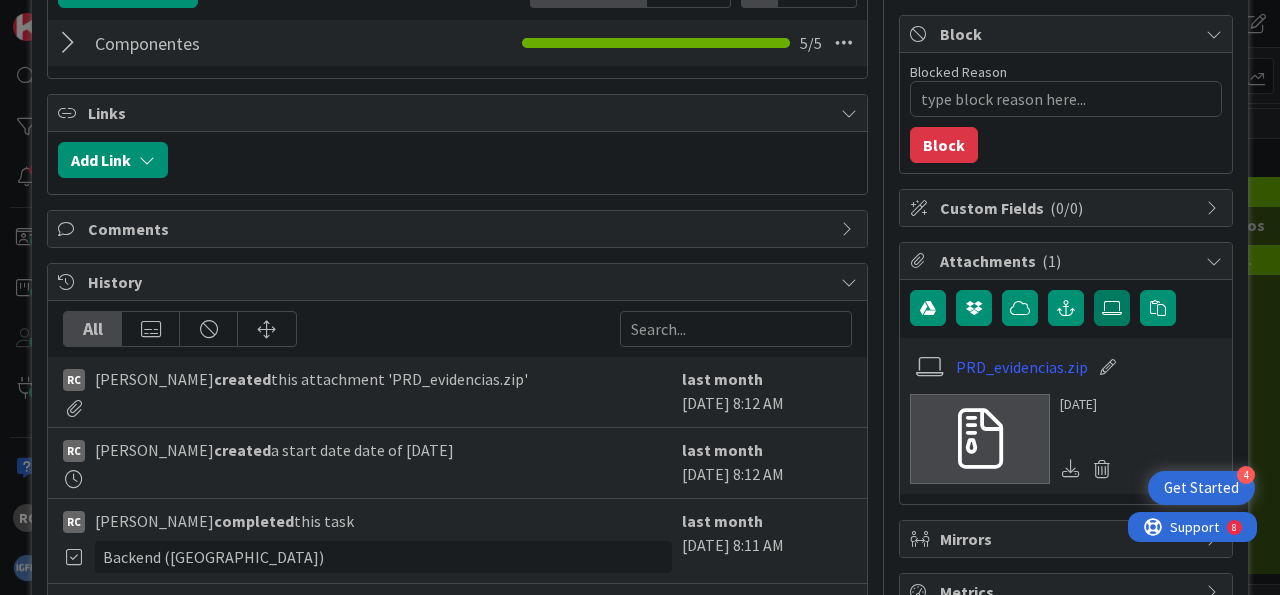 scroll, scrollTop: 374, scrollLeft: 0, axis: vertical 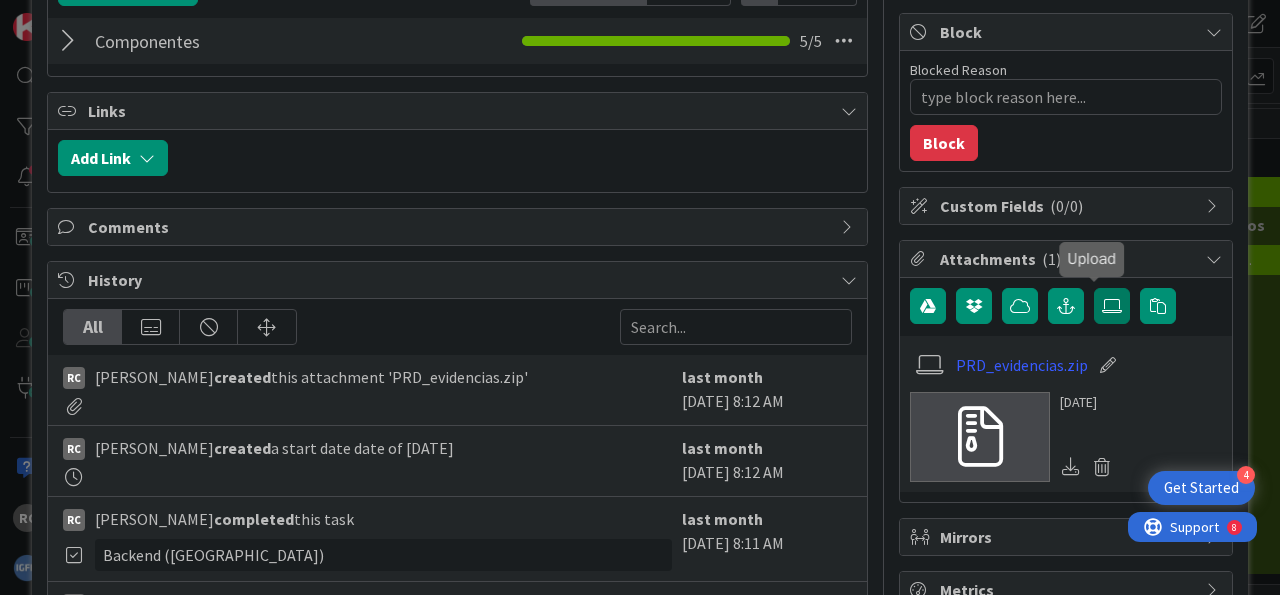 click at bounding box center (1112, 306) 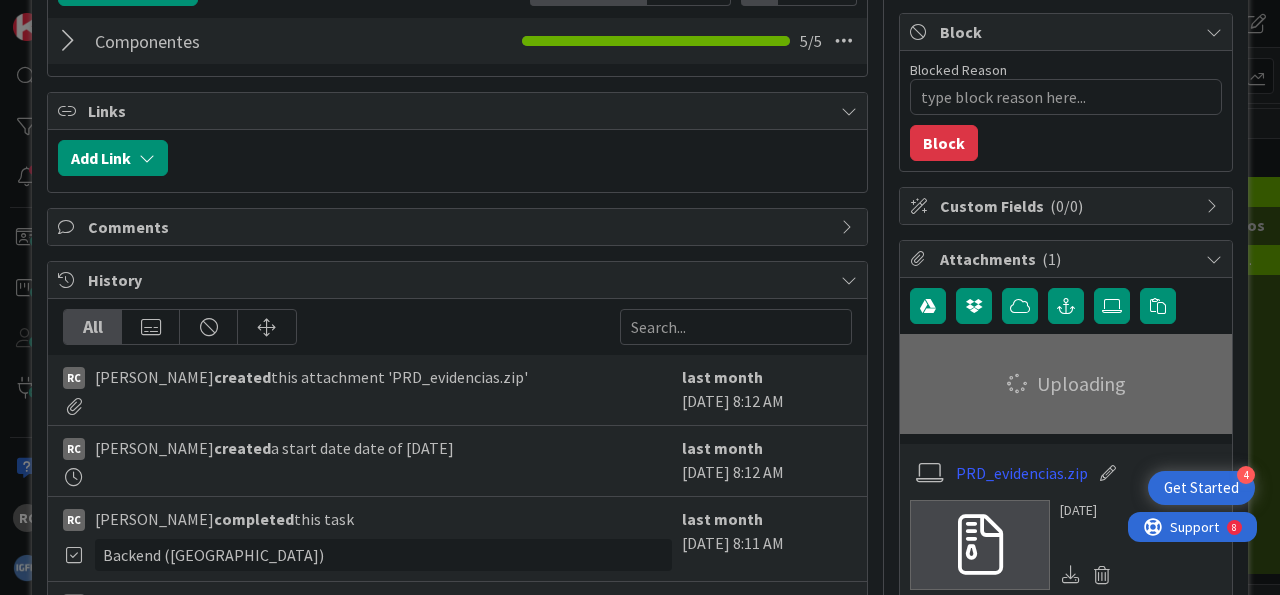 type on "x" 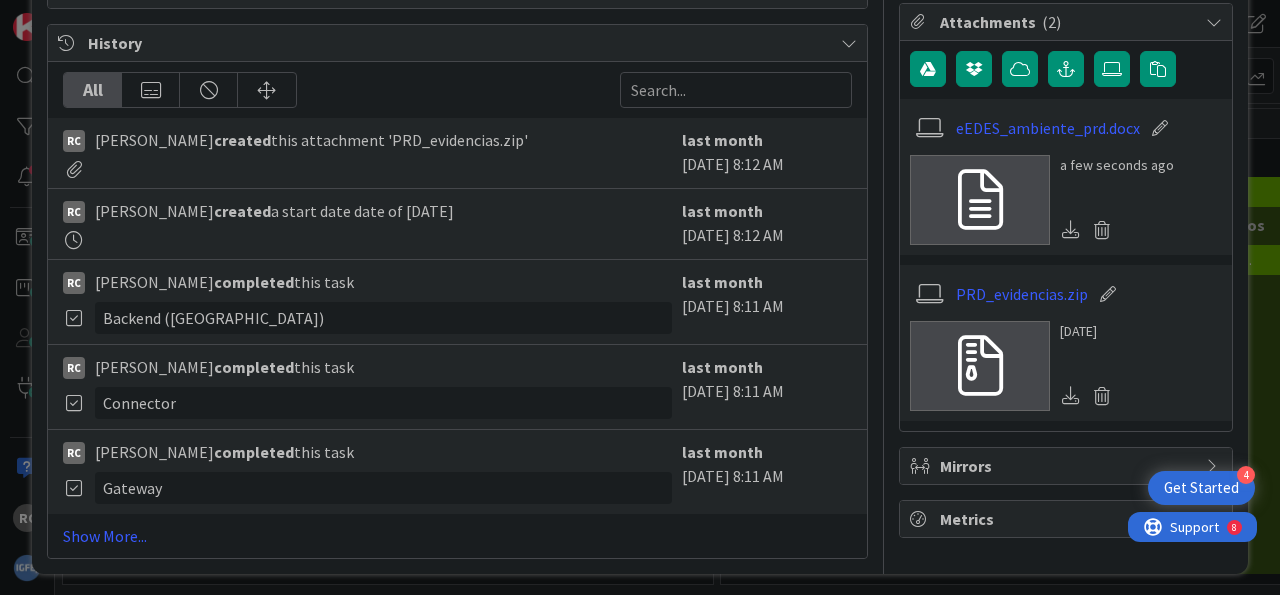 scroll, scrollTop: 239, scrollLeft: 0, axis: vertical 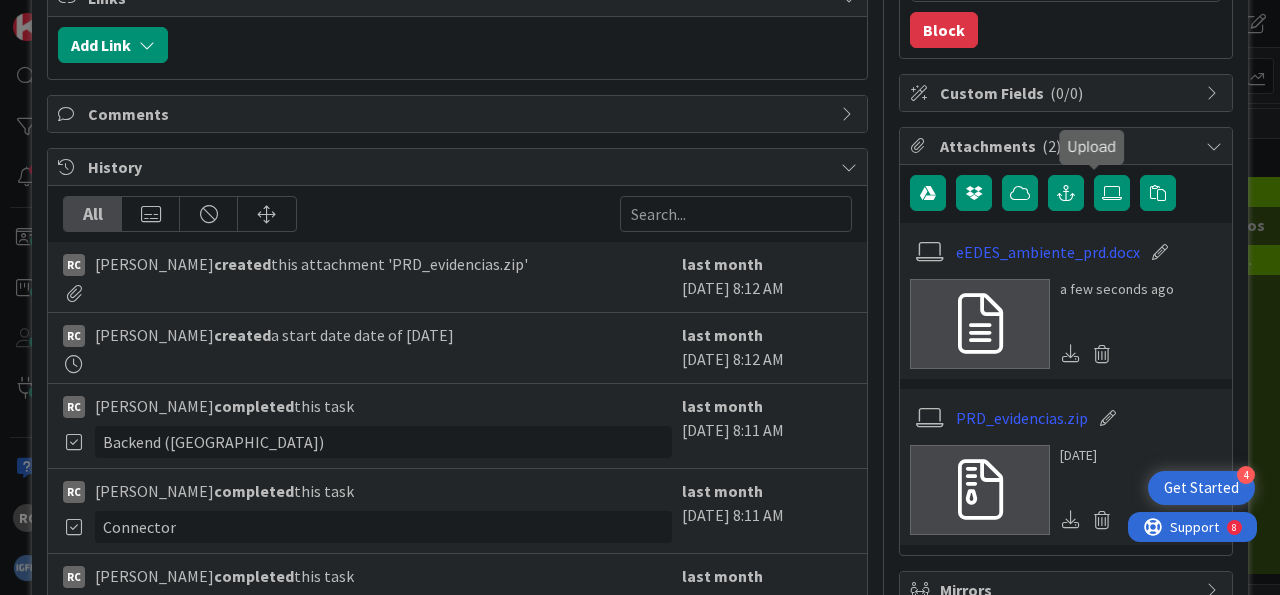 click at bounding box center [1160, 252] 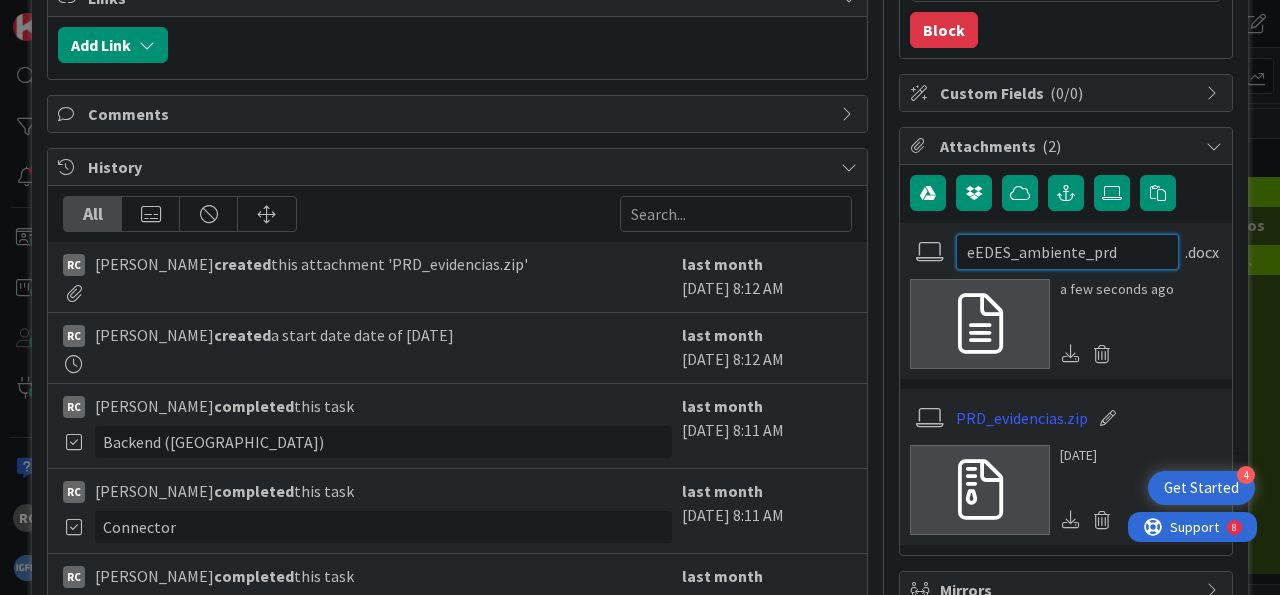 drag, startPoint x: 1099, startPoint y: 248, endPoint x: 670, endPoint y: 208, distance: 430.86078 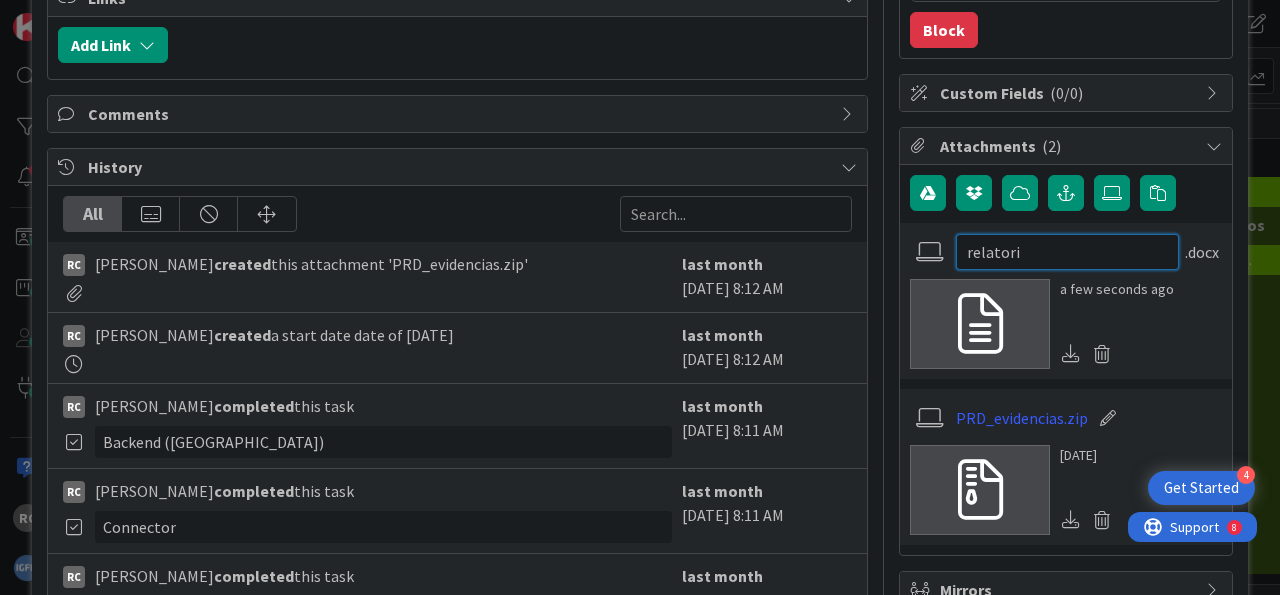 type on "relatorio" 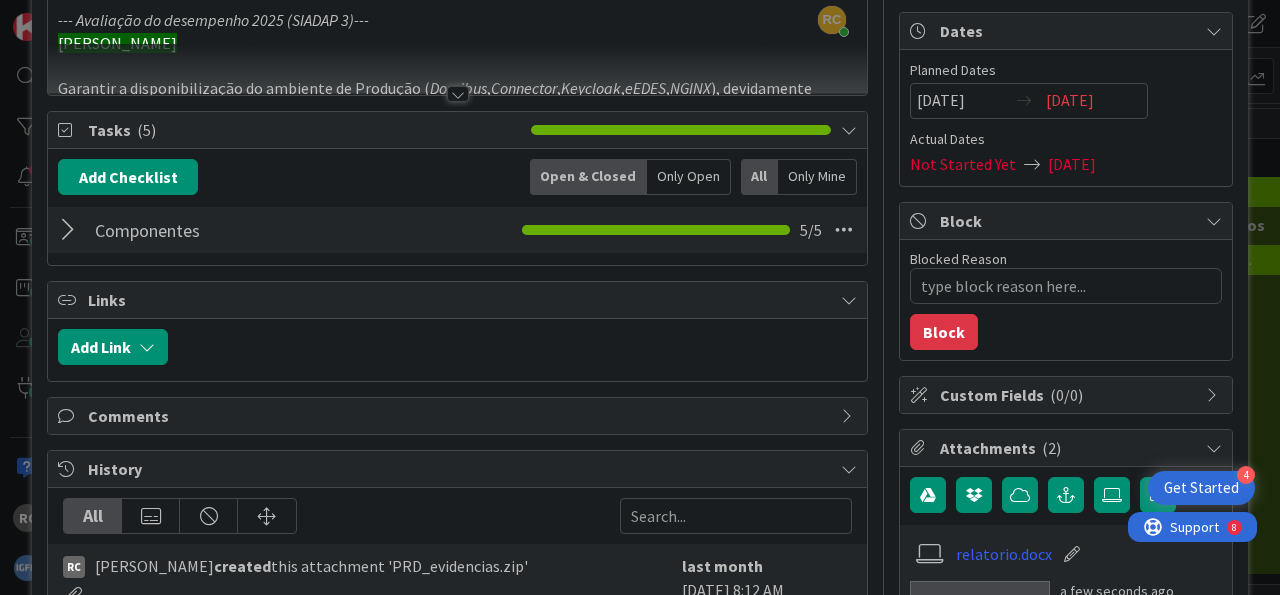 scroll, scrollTop: 0, scrollLeft: 0, axis: both 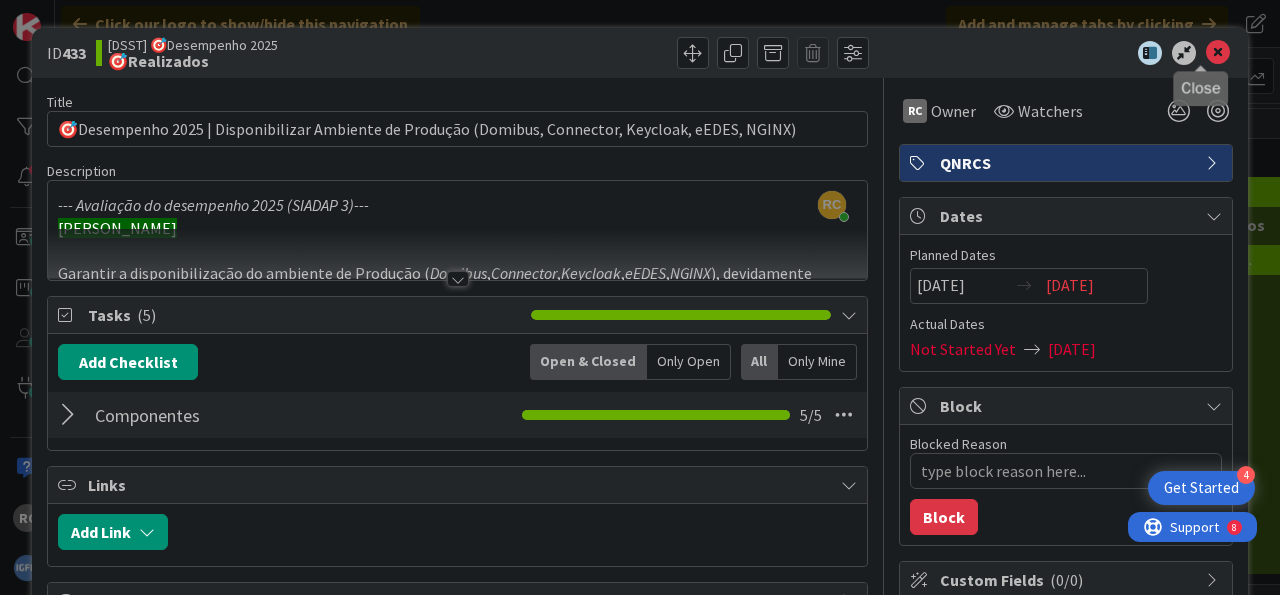 click at bounding box center [1218, 53] 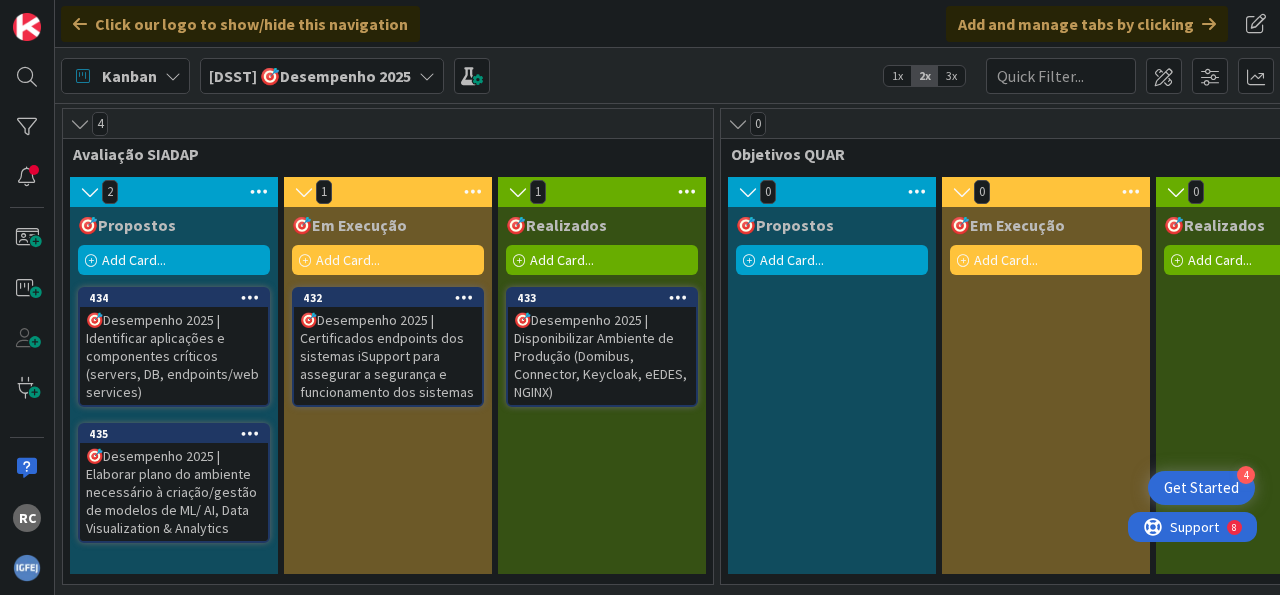 click on "432" at bounding box center [388, 298] 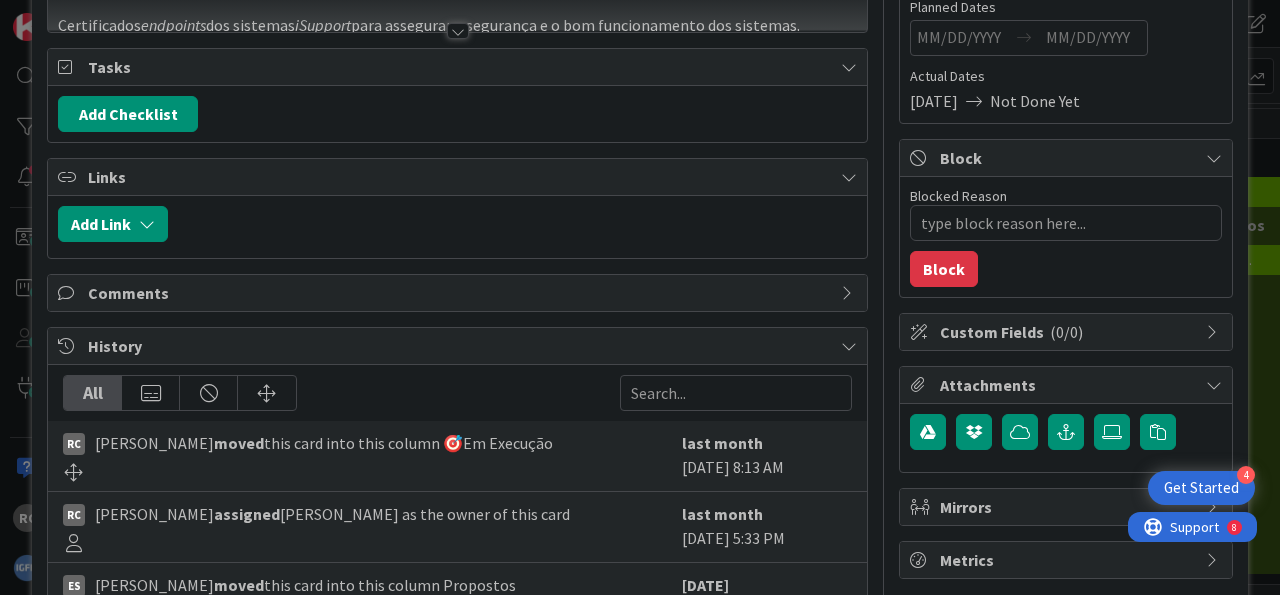scroll, scrollTop: 496, scrollLeft: 0, axis: vertical 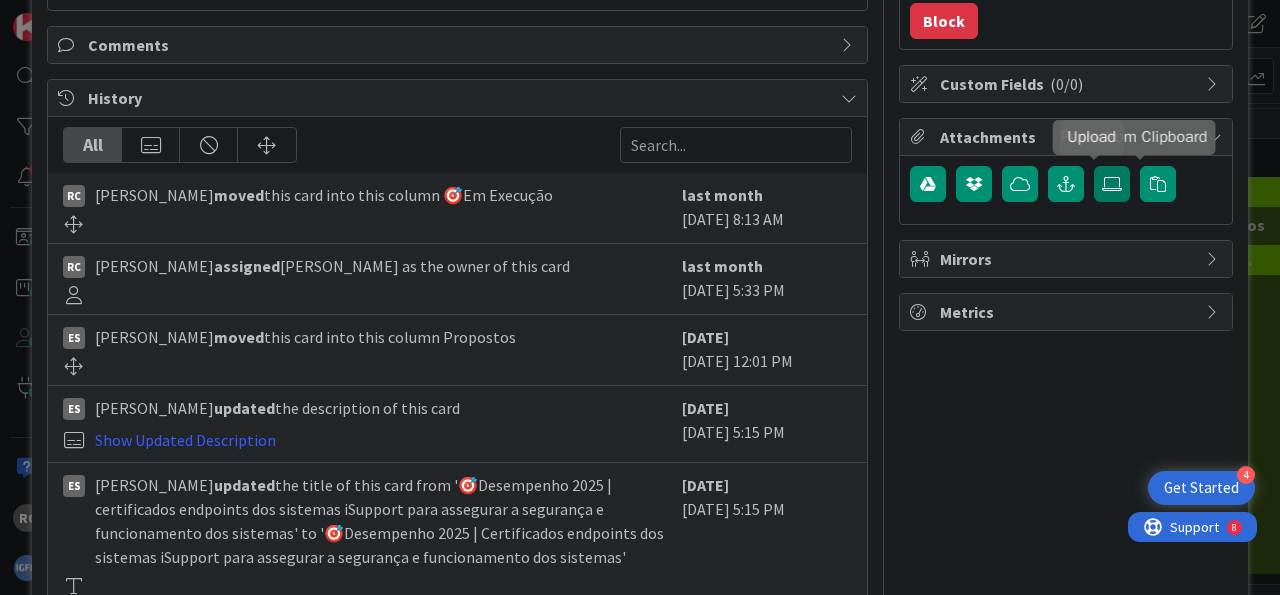 click at bounding box center (1112, 184) 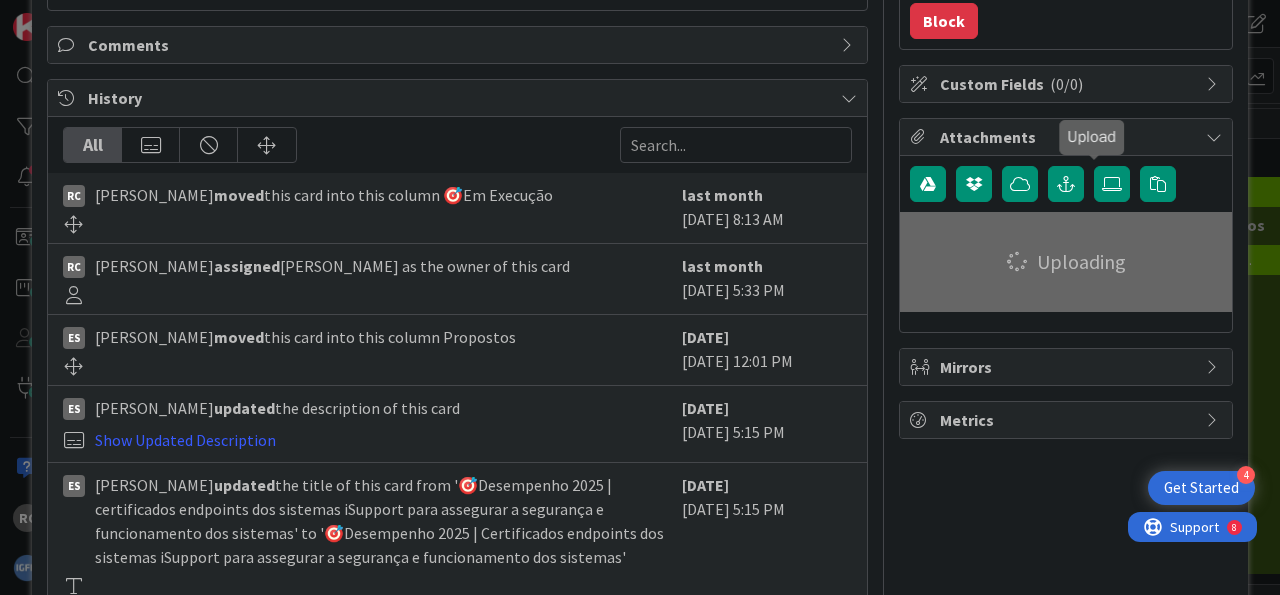 type on "x" 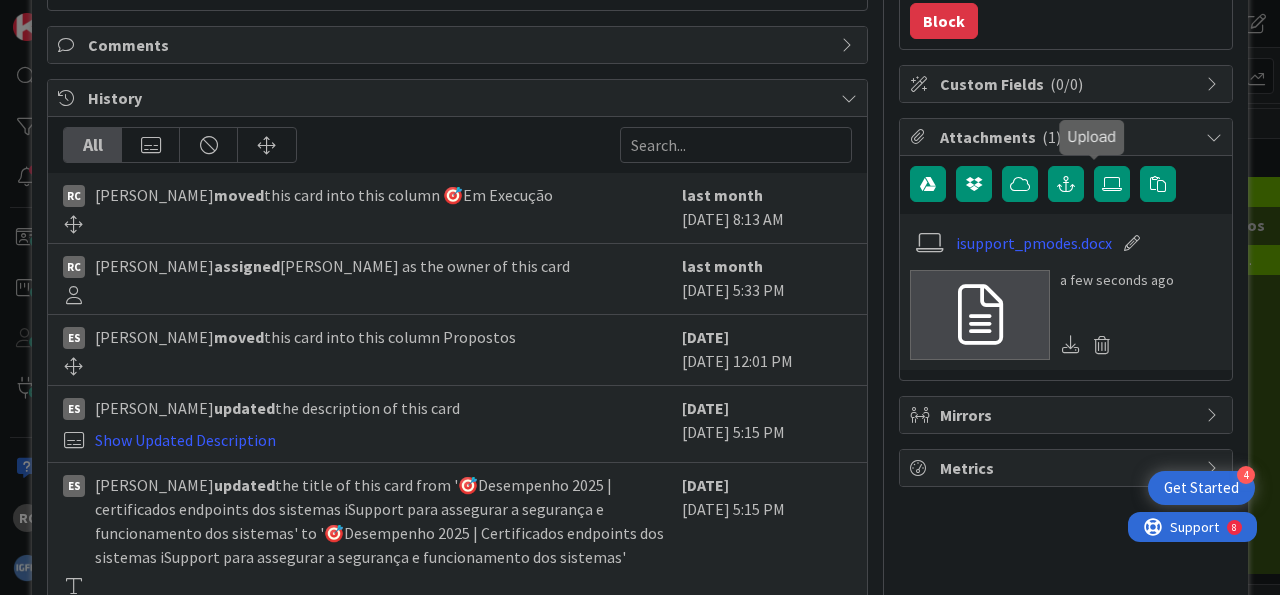 click at bounding box center (1132, 243) 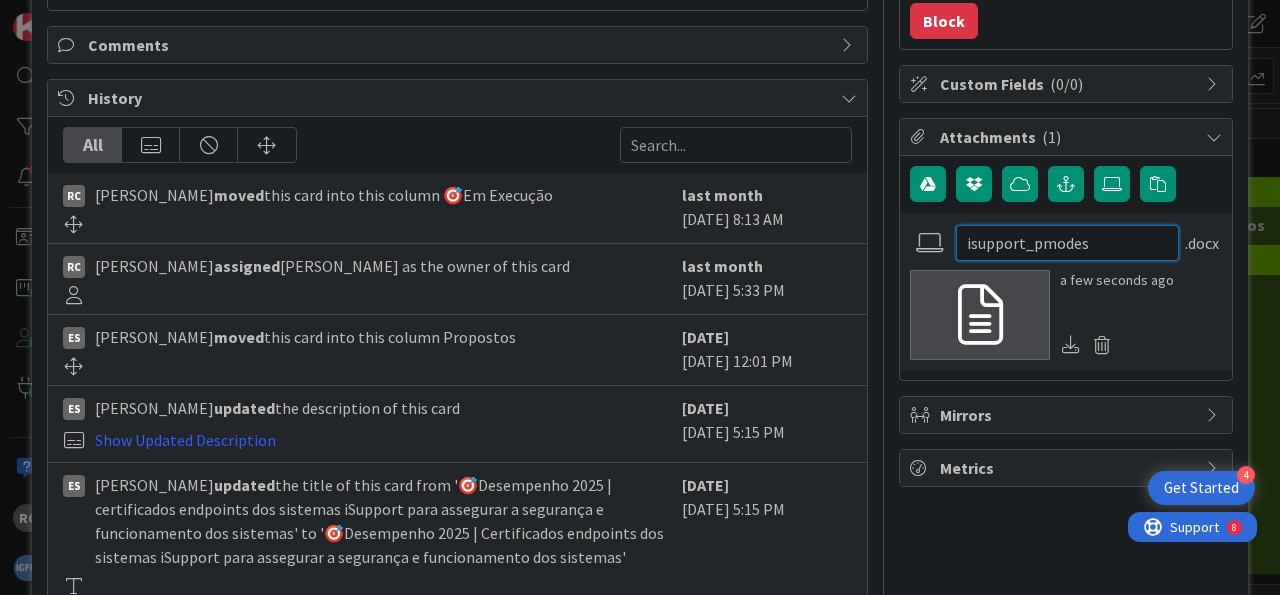 drag, startPoint x: 1102, startPoint y: 234, endPoint x: 788, endPoint y: 223, distance: 314.19263 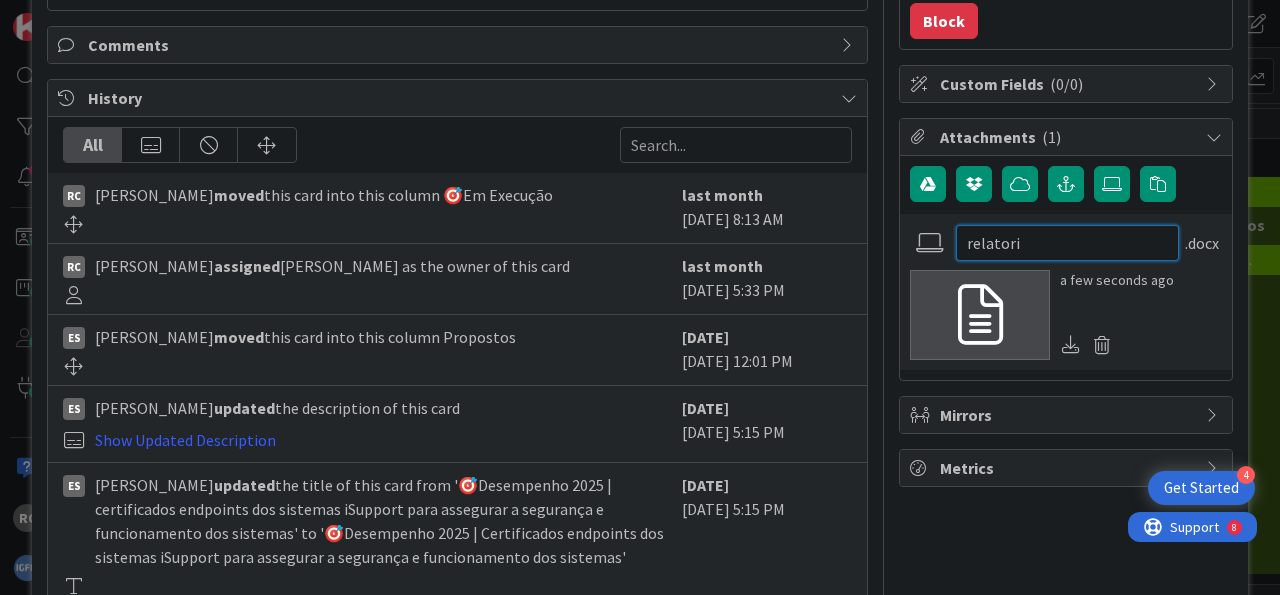 type on "relatorio" 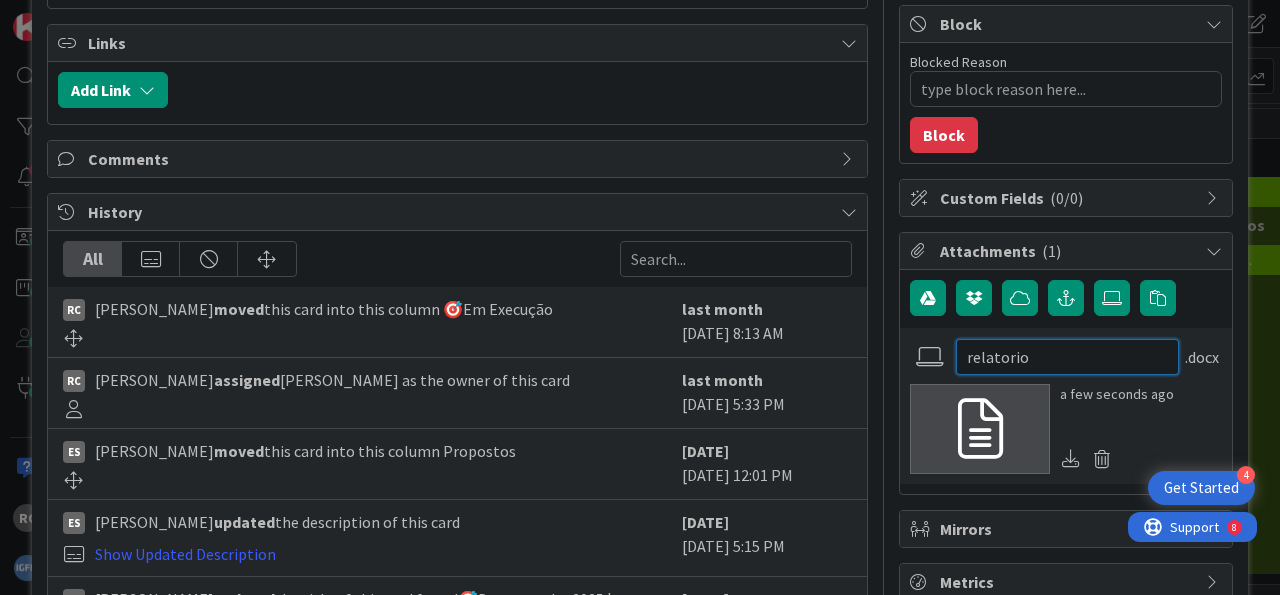 scroll, scrollTop: 338, scrollLeft: 0, axis: vertical 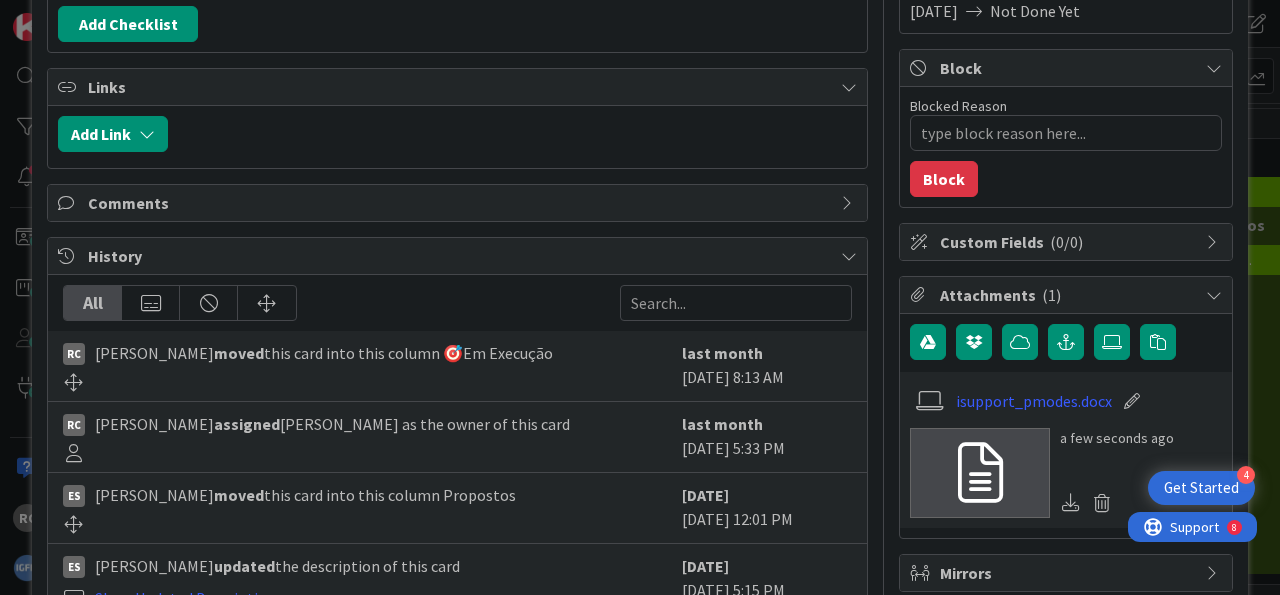 click on "a few seconds ago" at bounding box center [1117, 438] 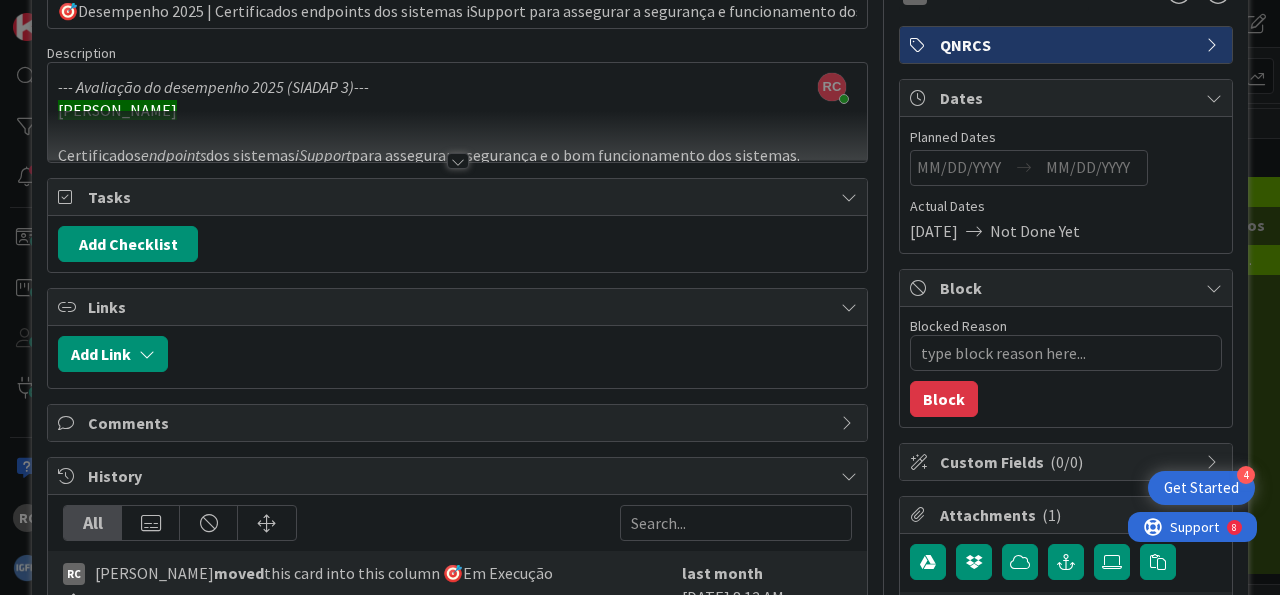 scroll, scrollTop: 0, scrollLeft: 0, axis: both 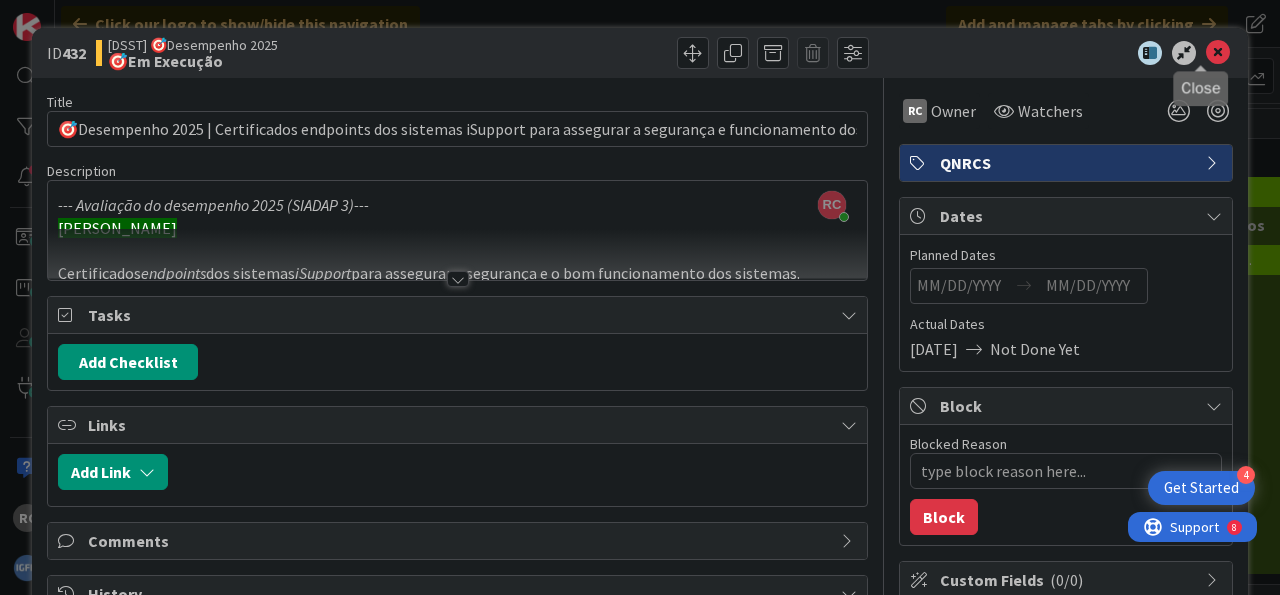 click at bounding box center [1218, 53] 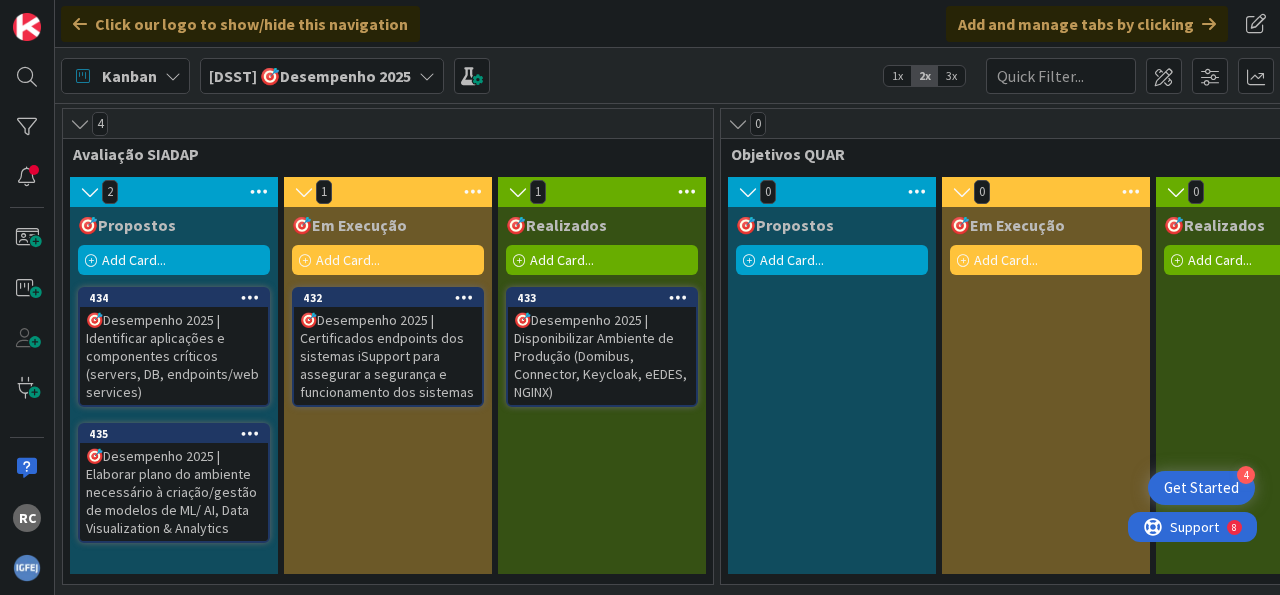 click on "🎯Desempenho 2025 | Elaborar plano do ambiente necessário à criação/gestão de modelos de ML/ AI, Data Visualization & Analytics" at bounding box center [174, 492] 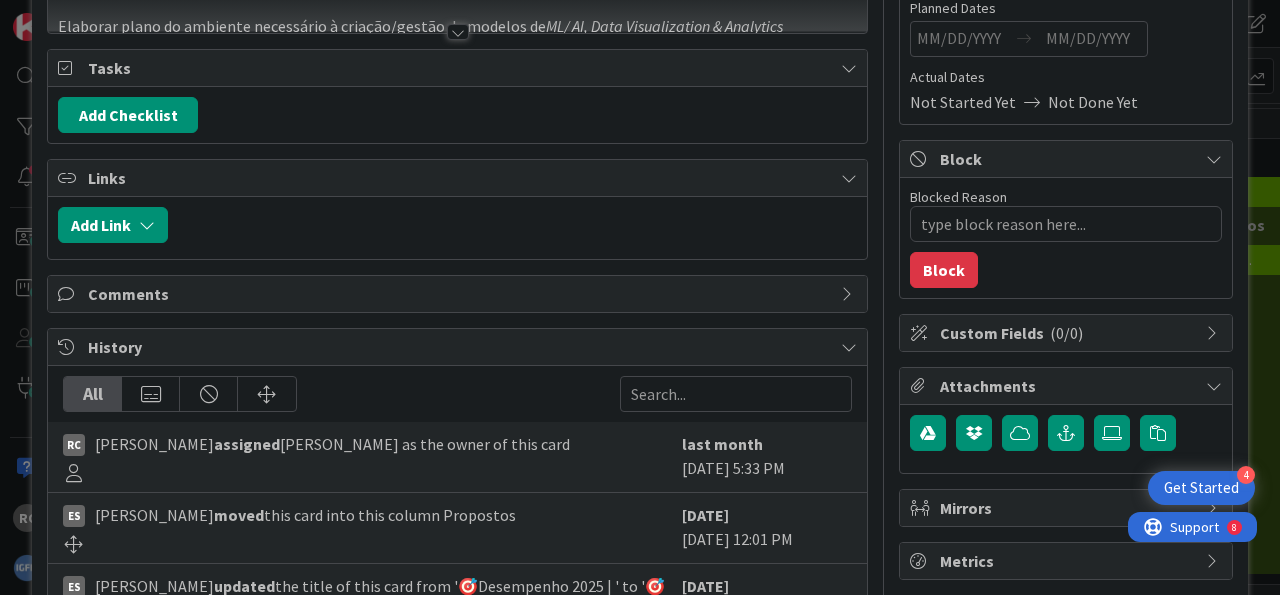 scroll, scrollTop: 248, scrollLeft: 0, axis: vertical 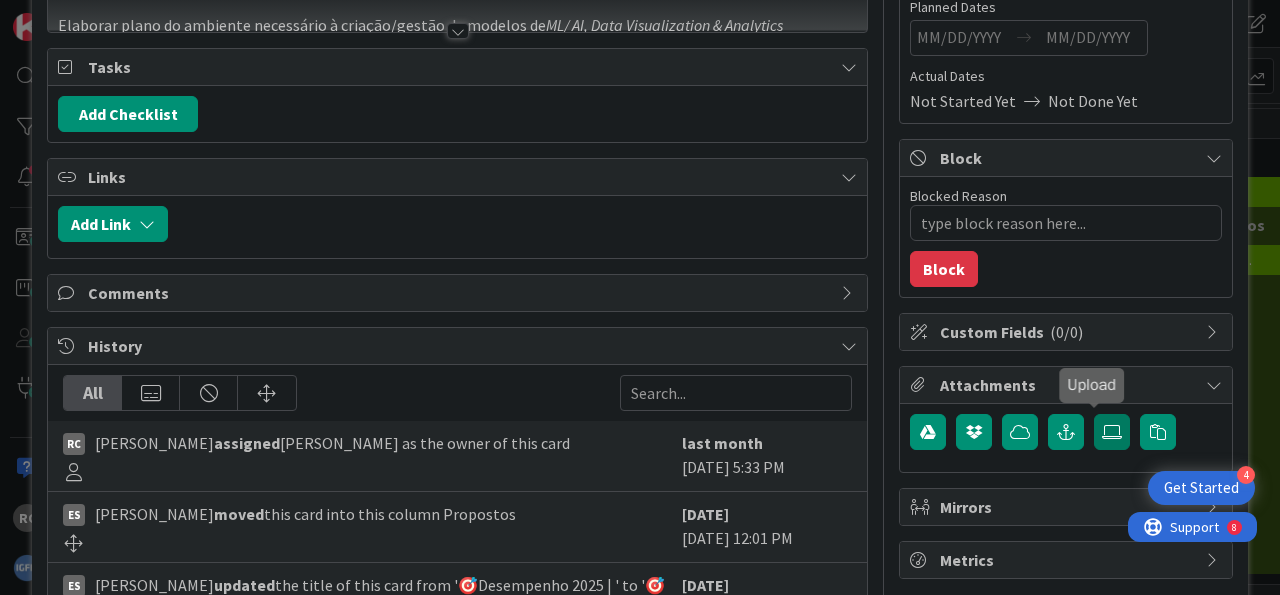 click at bounding box center (1112, 432) 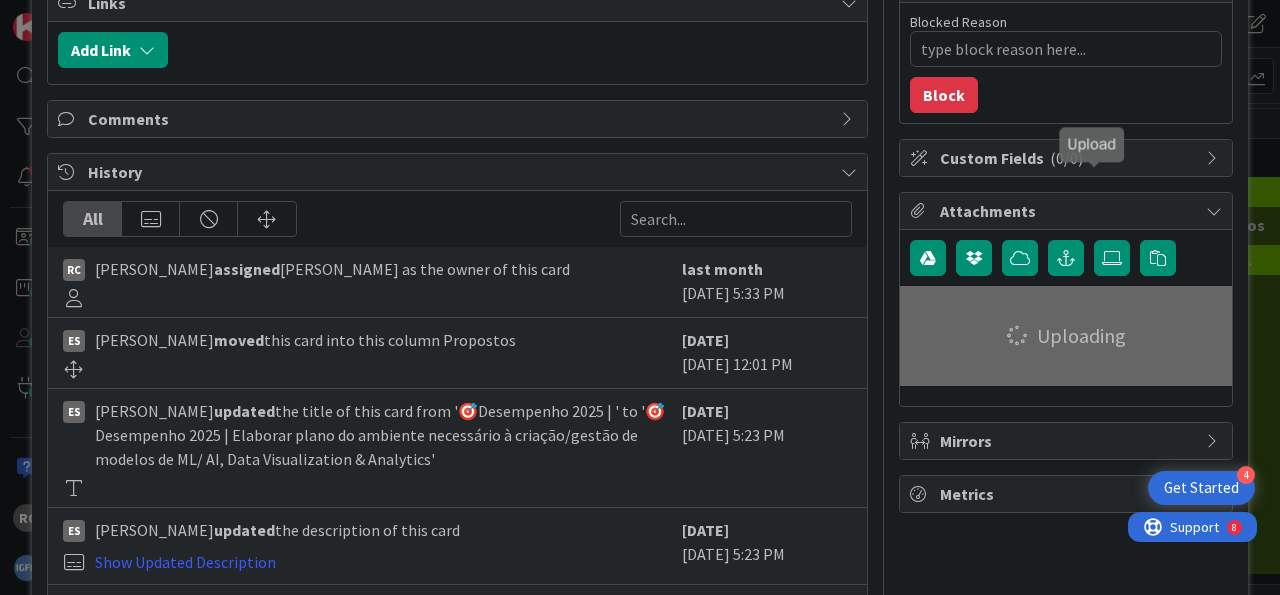 scroll, scrollTop: 496, scrollLeft: 0, axis: vertical 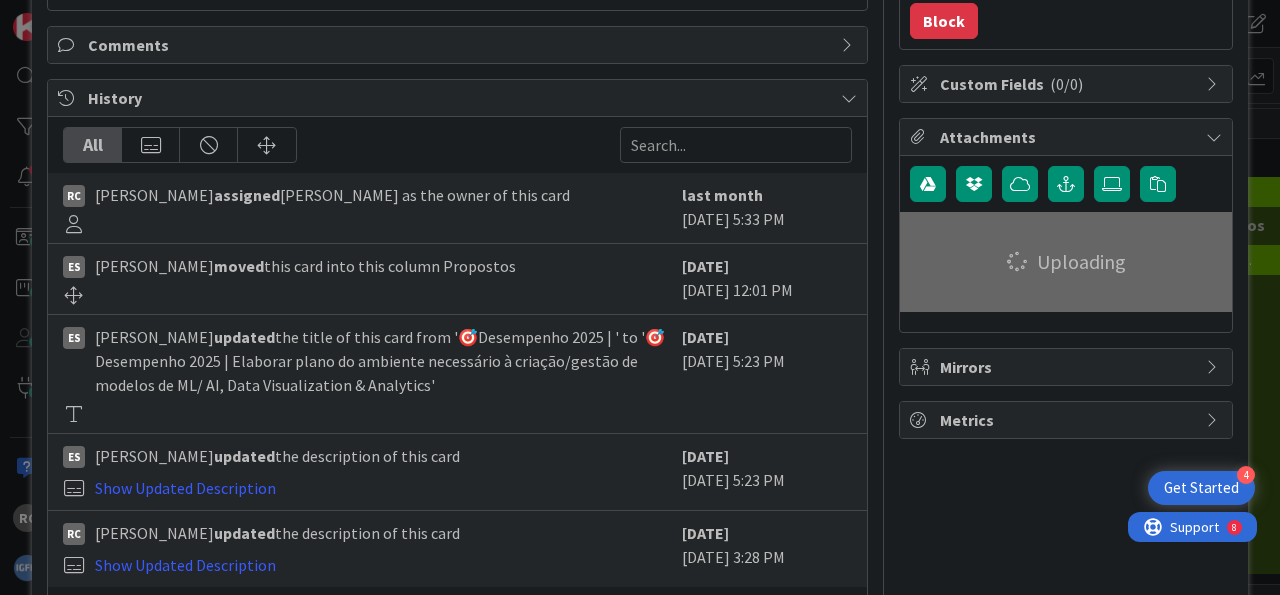 type on "x" 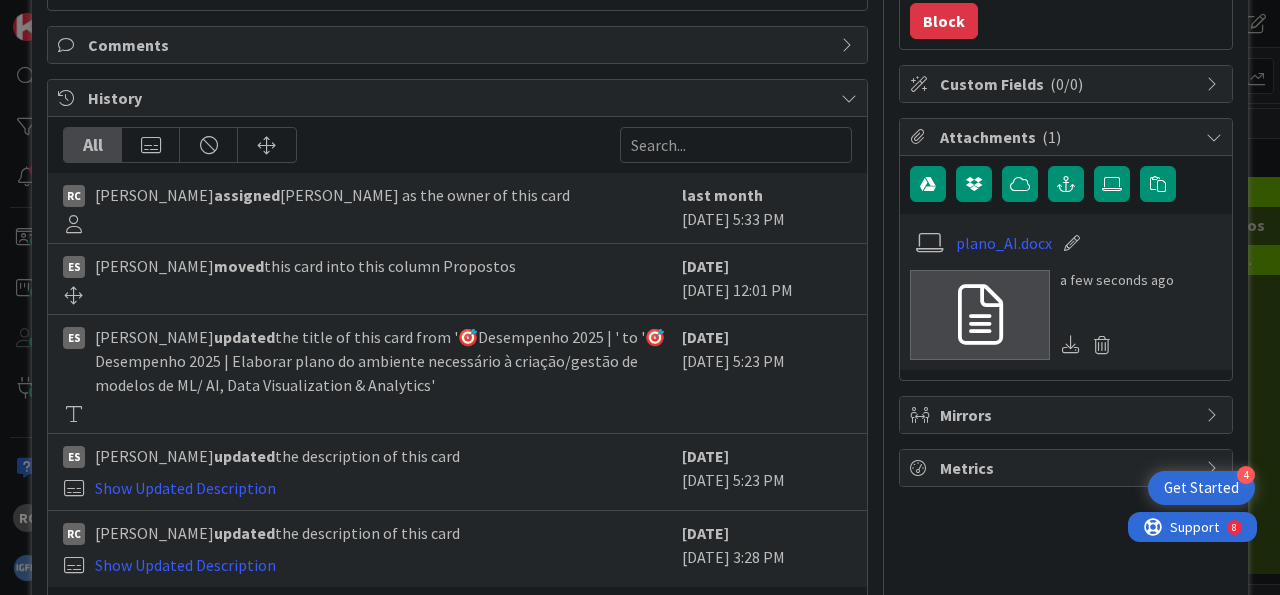click at bounding box center [1072, 243] 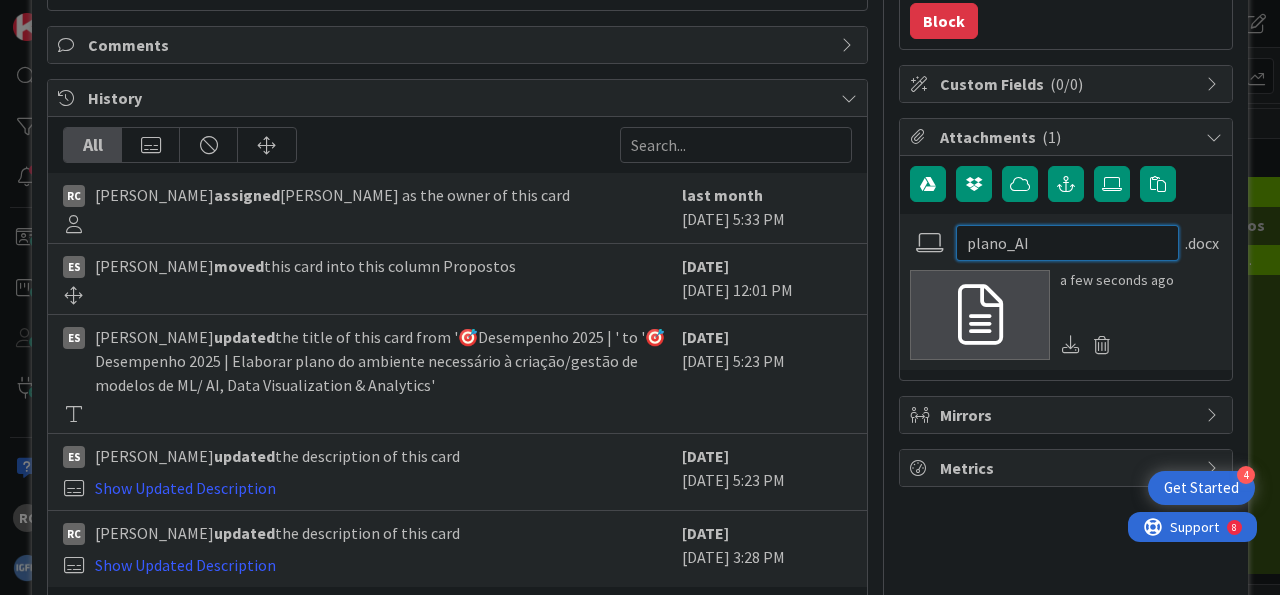drag, startPoint x: 1025, startPoint y: 239, endPoint x: 767, endPoint y: 246, distance: 258.09494 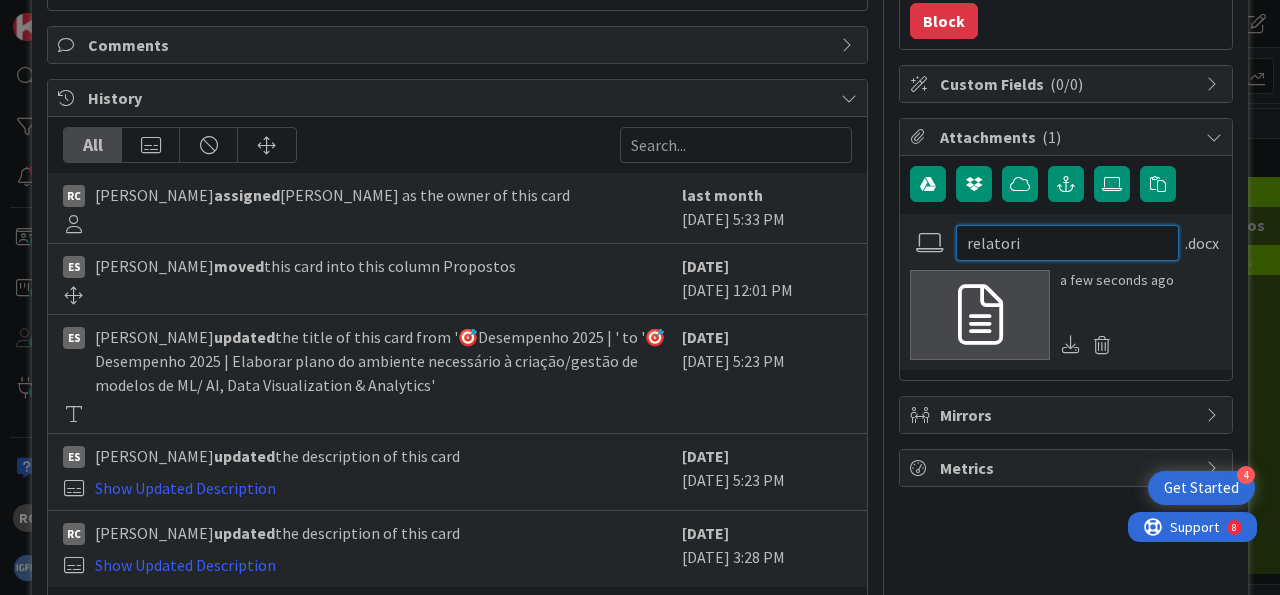 type on "relatorio" 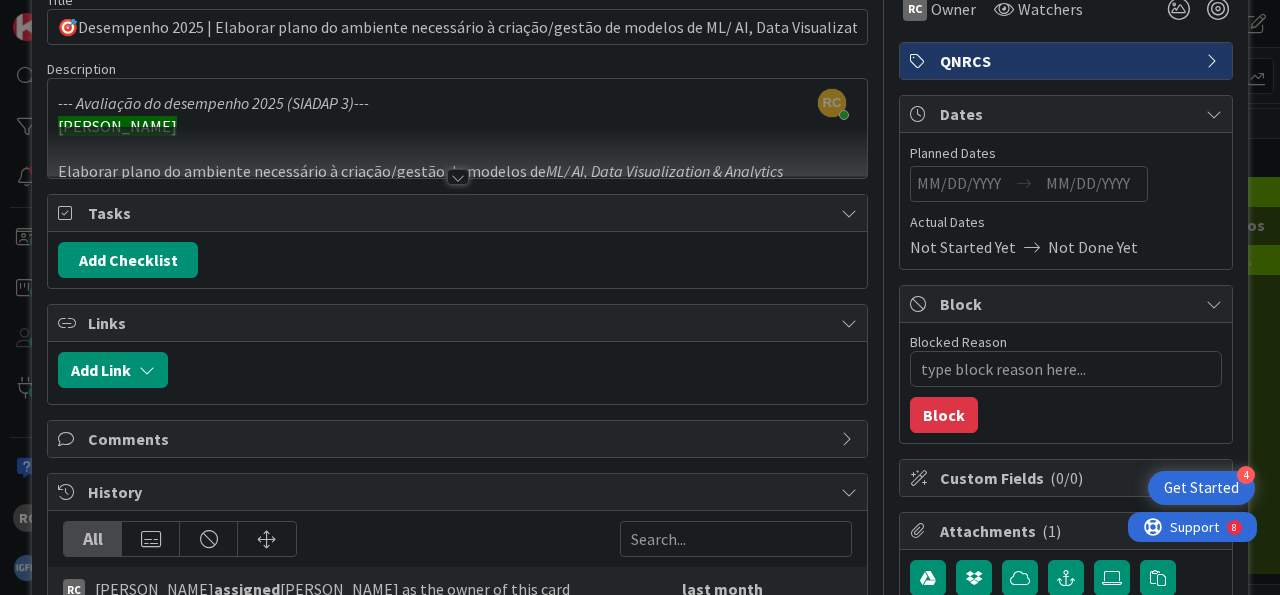 scroll, scrollTop: 0, scrollLeft: 0, axis: both 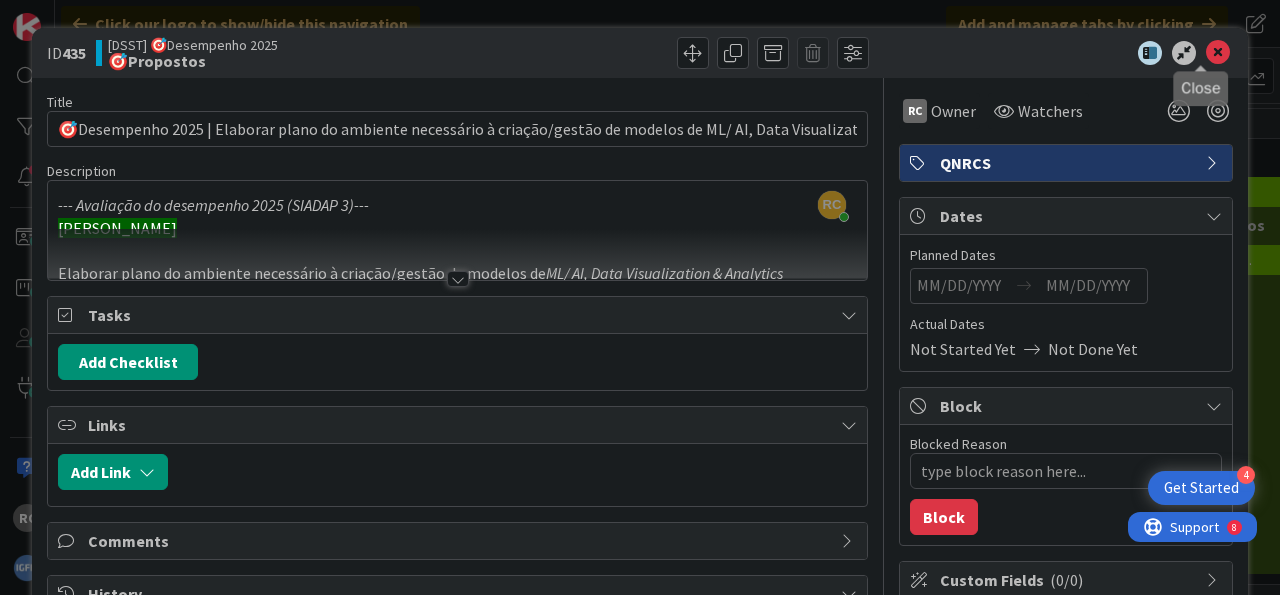 drag, startPoint x: 1199, startPoint y: 48, endPoint x: 993, endPoint y: 131, distance: 222.09232 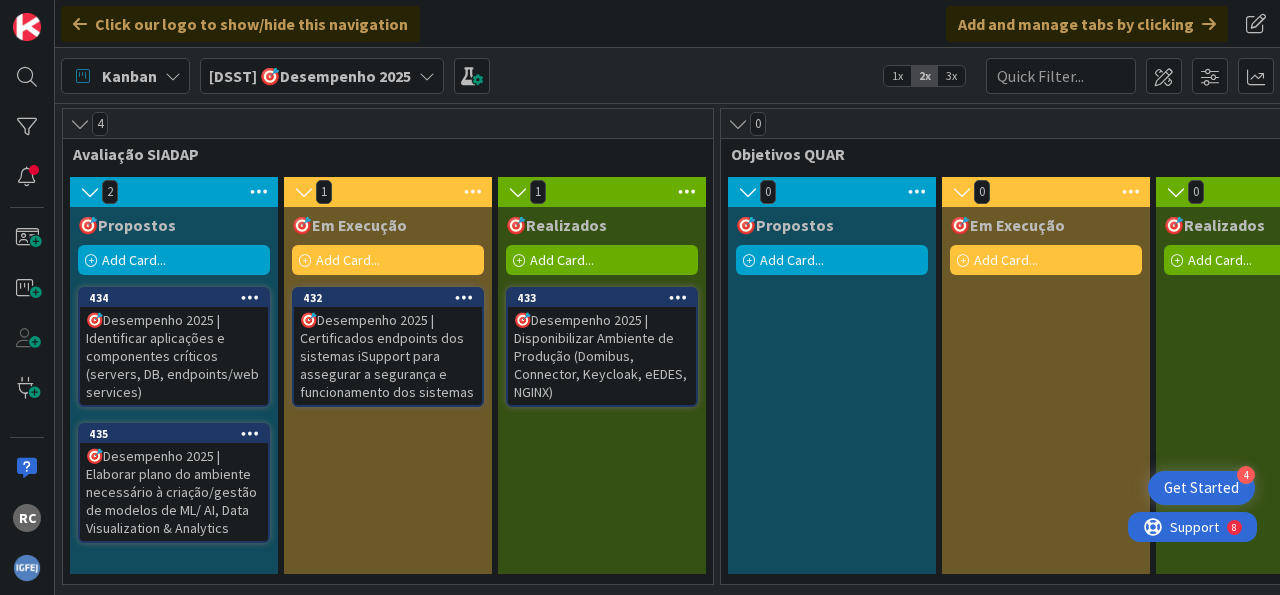 click on "🎯Desempenho 2025 | Identificar aplicações e componentes críticos (servers, DB, endpoints/web services)" at bounding box center (174, 356) 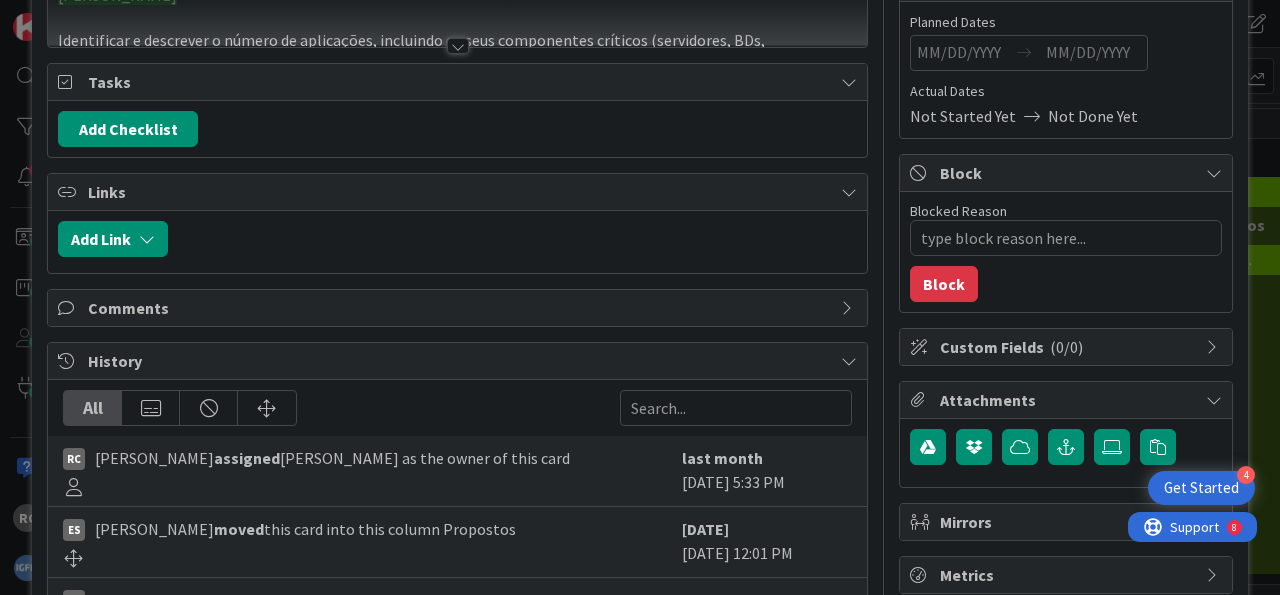 scroll, scrollTop: 248, scrollLeft: 0, axis: vertical 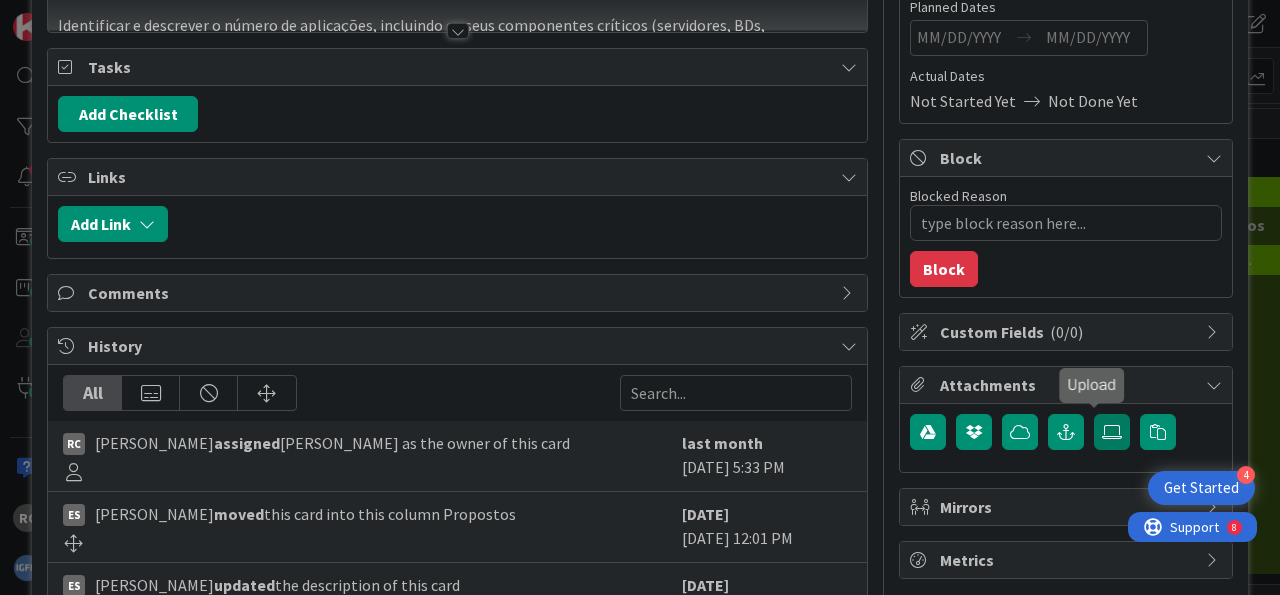 click at bounding box center (1112, 432) 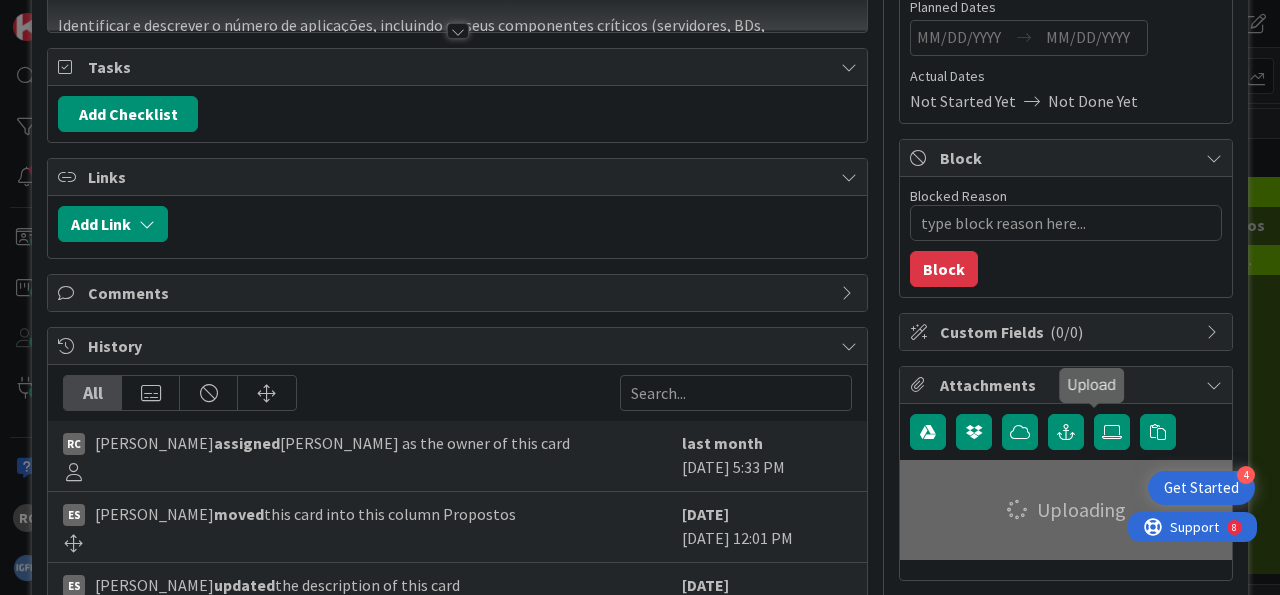 type on "x" 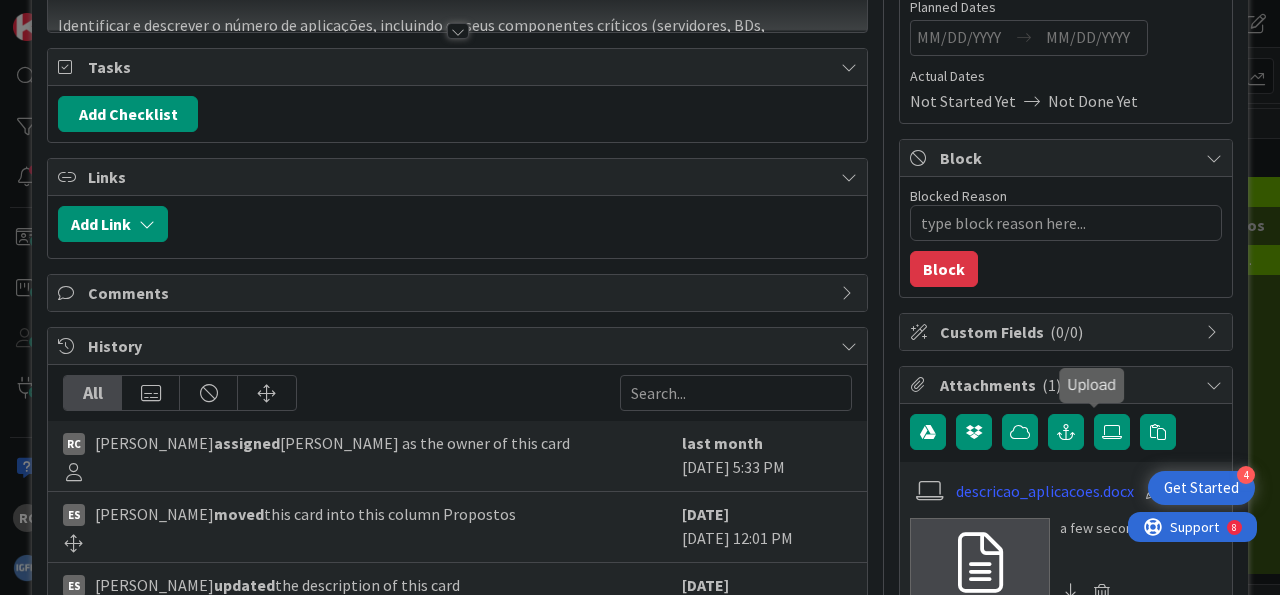 click at bounding box center (1154, 491) 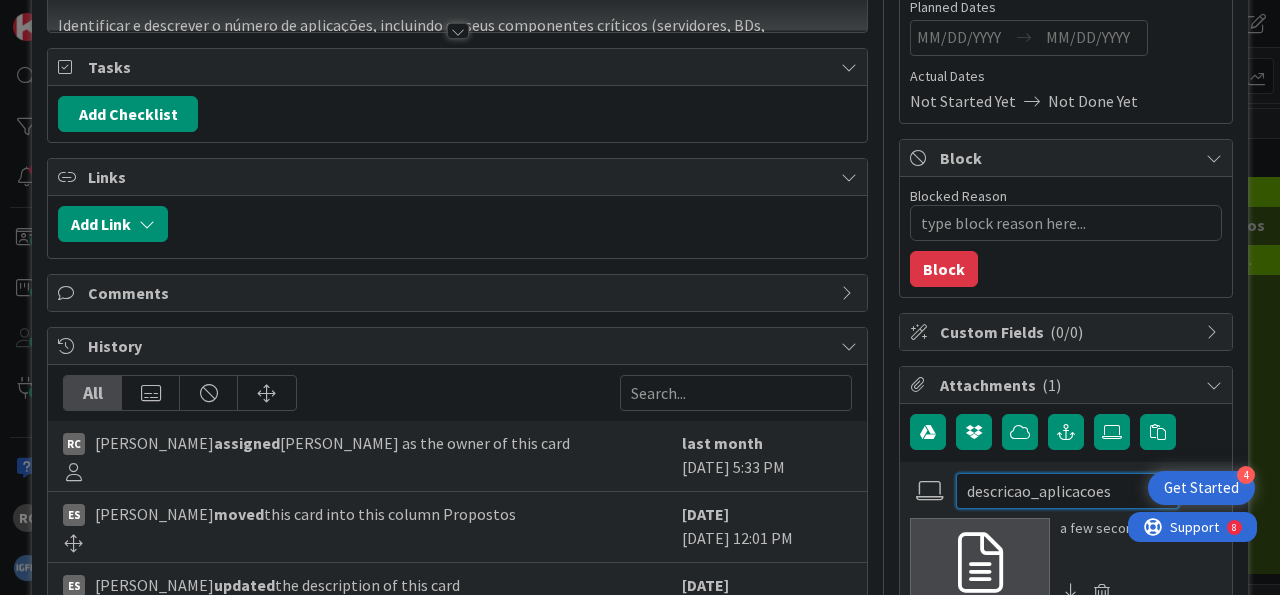 drag, startPoint x: 1108, startPoint y: 490, endPoint x: 762, endPoint y: 454, distance: 347.8678 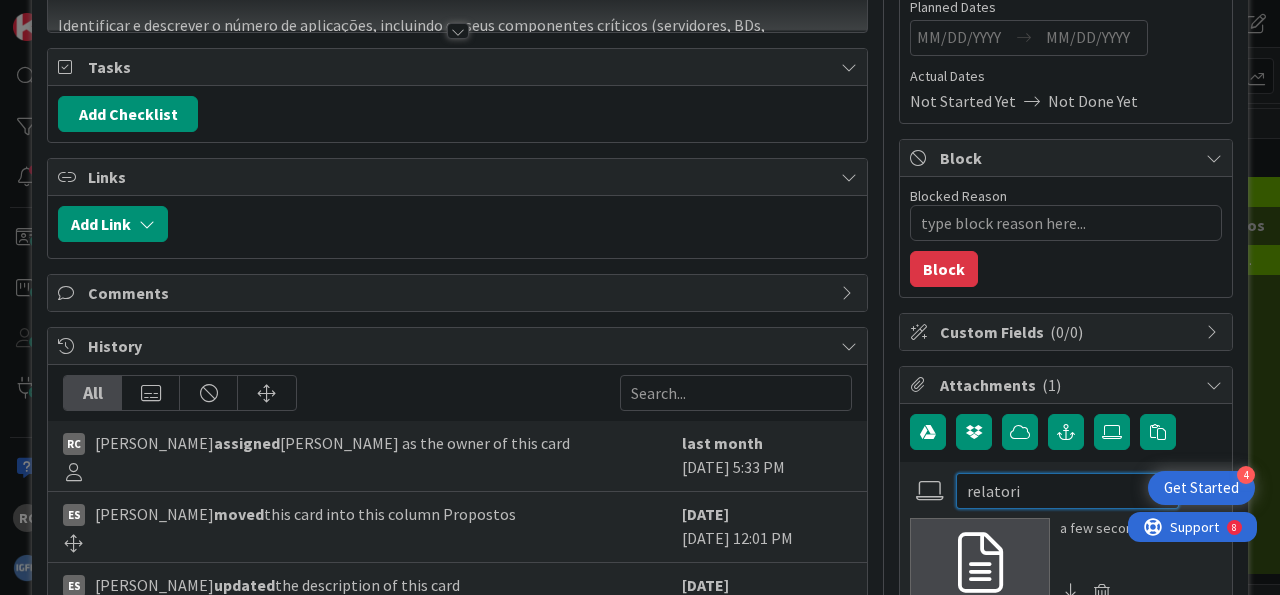 type on "relatorio" 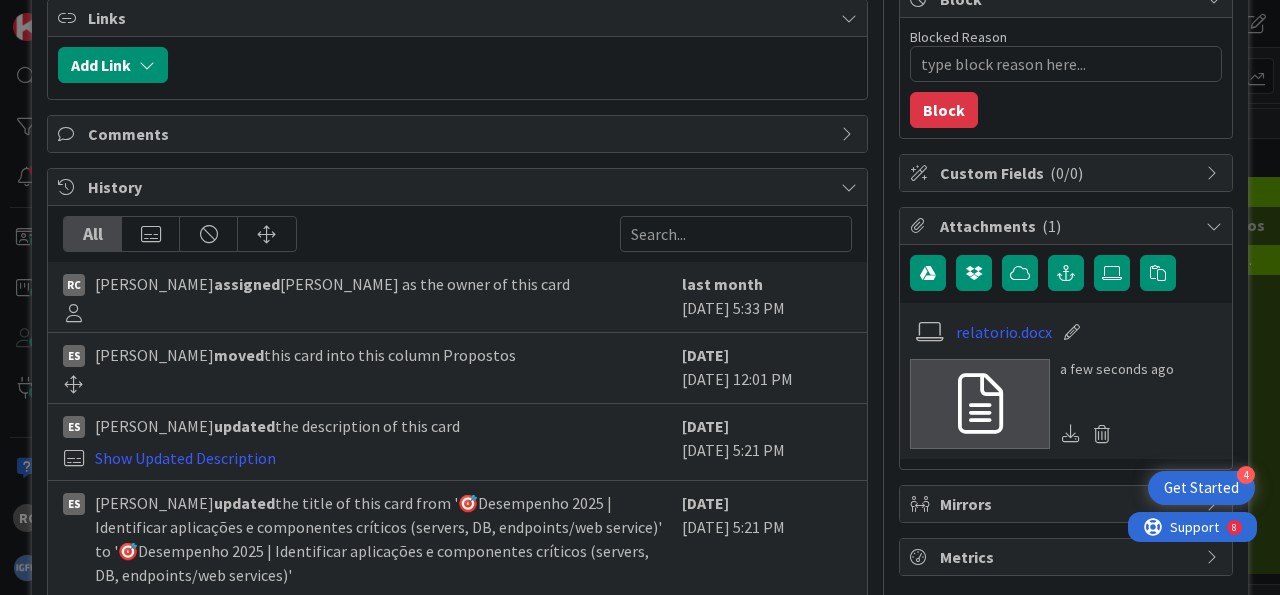 scroll, scrollTop: 0, scrollLeft: 0, axis: both 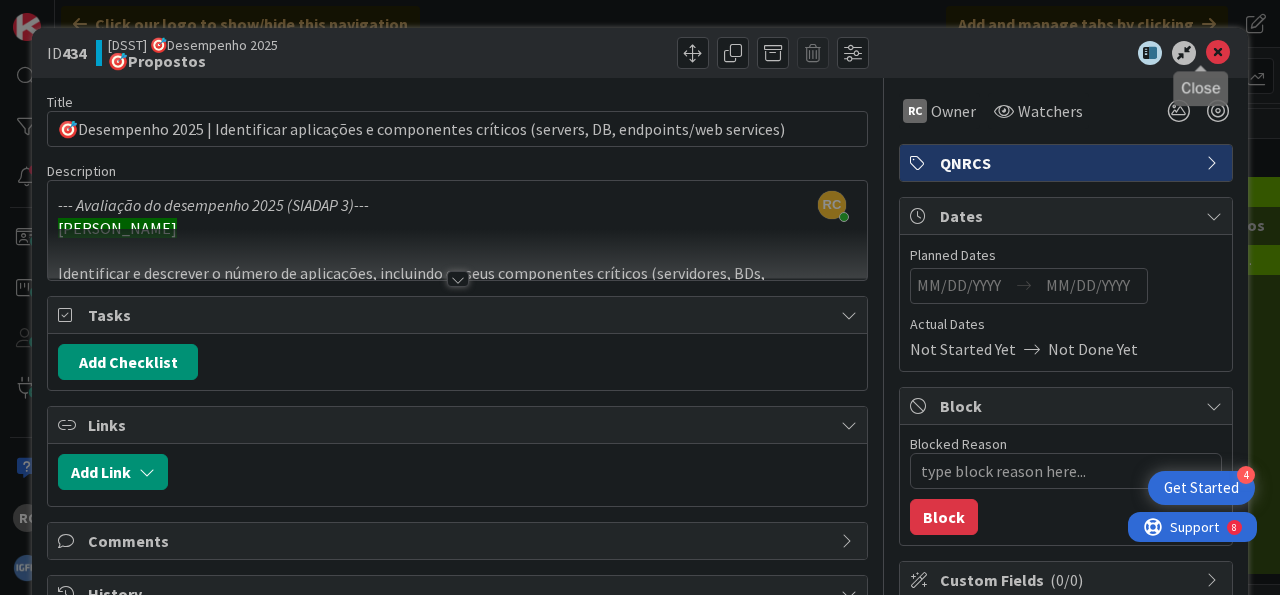 click at bounding box center [1218, 53] 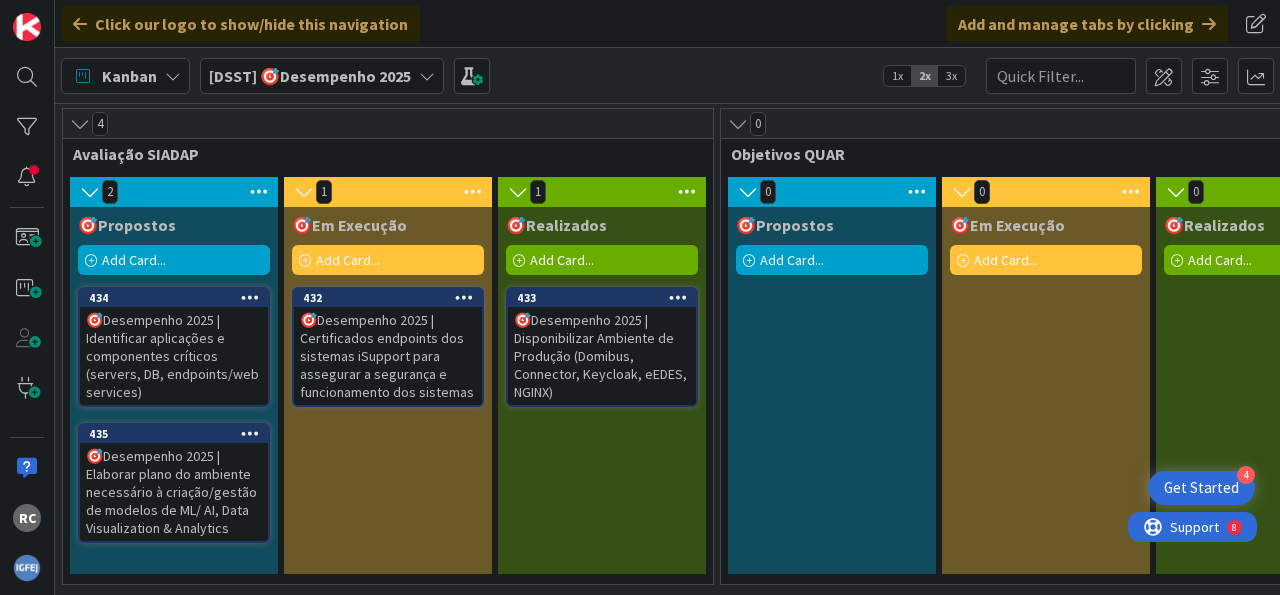 scroll, scrollTop: 8, scrollLeft: 0, axis: vertical 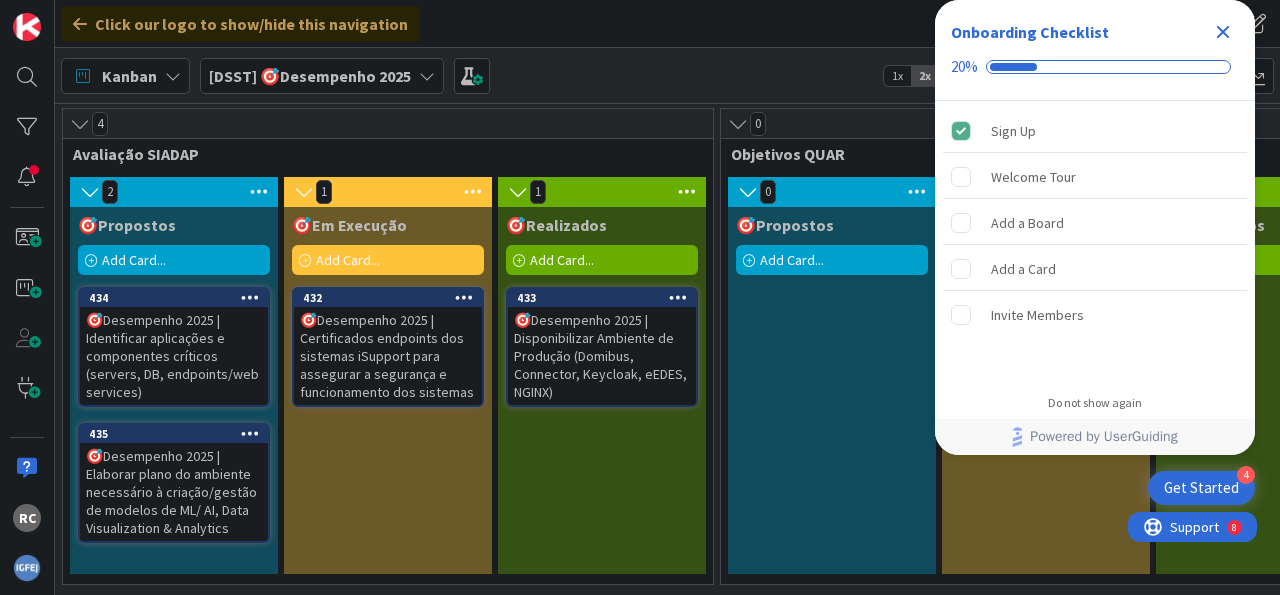 click 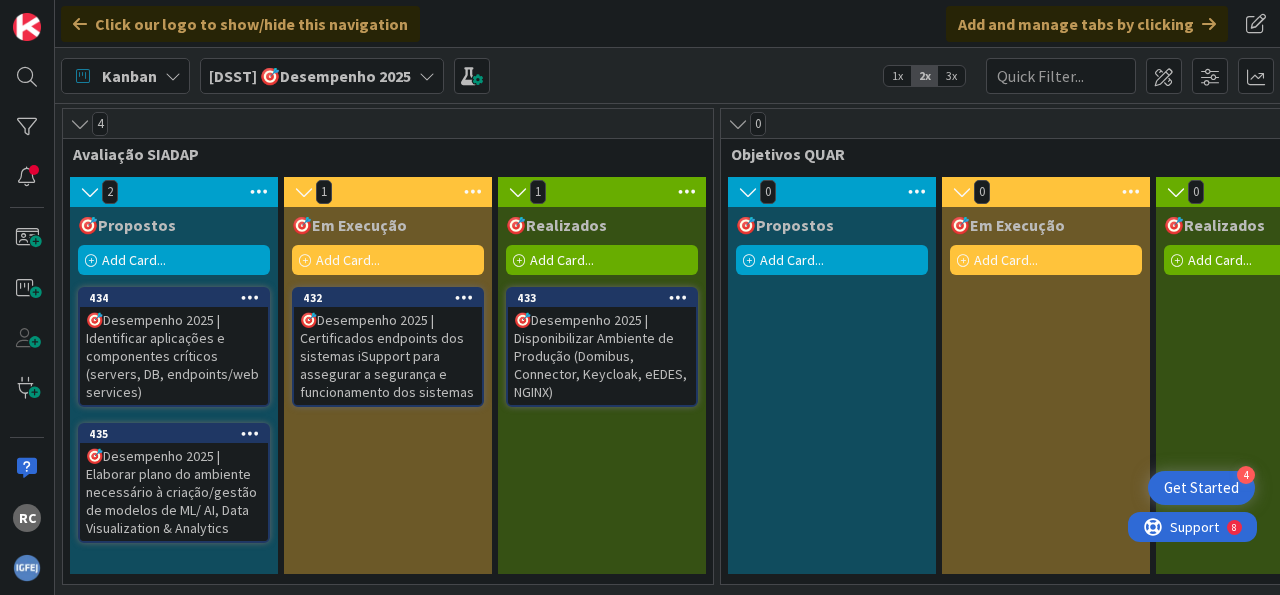 click on "🎯Desempenho 2025 | Certificados endpoints dos sistemas iSupport para assegurar a segurança e funcionamento dos sistemas" at bounding box center [388, 356] 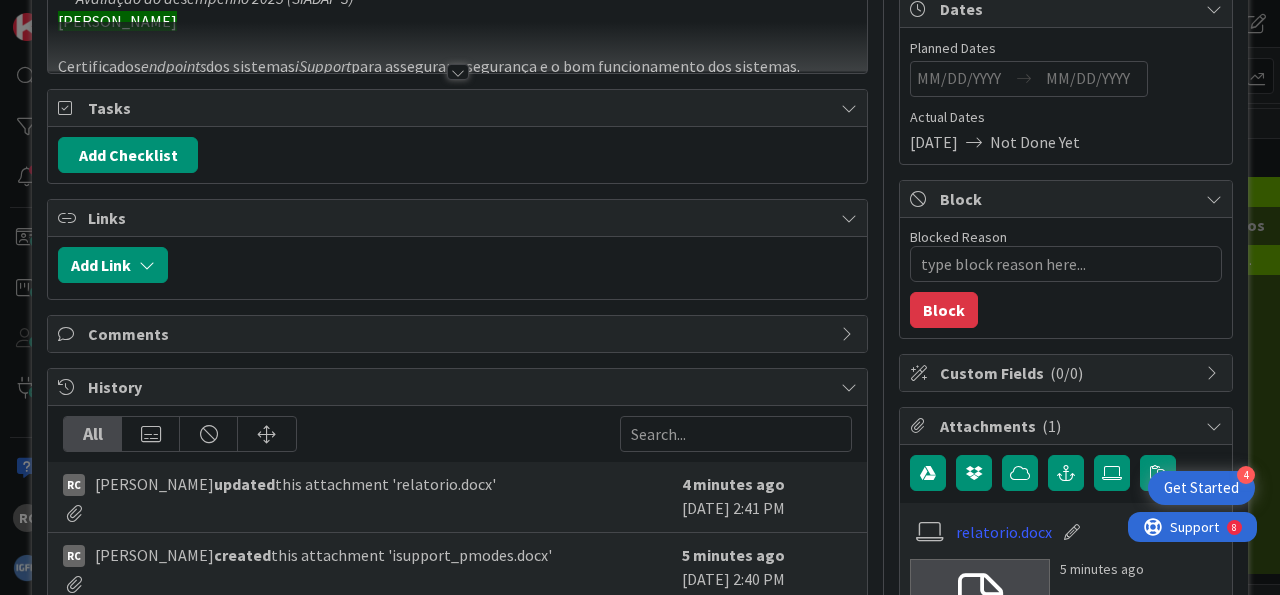 scroll, scrollTop: 248, scrollLeft: 0, axis: vertical 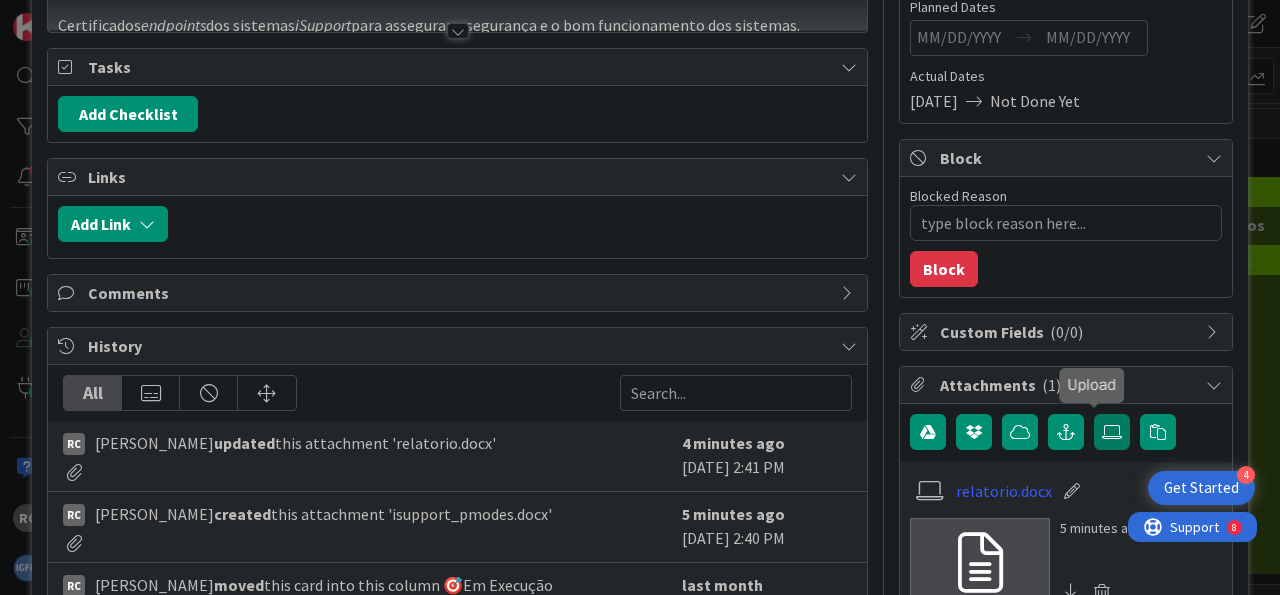 click at bounding box center [1112, 432] 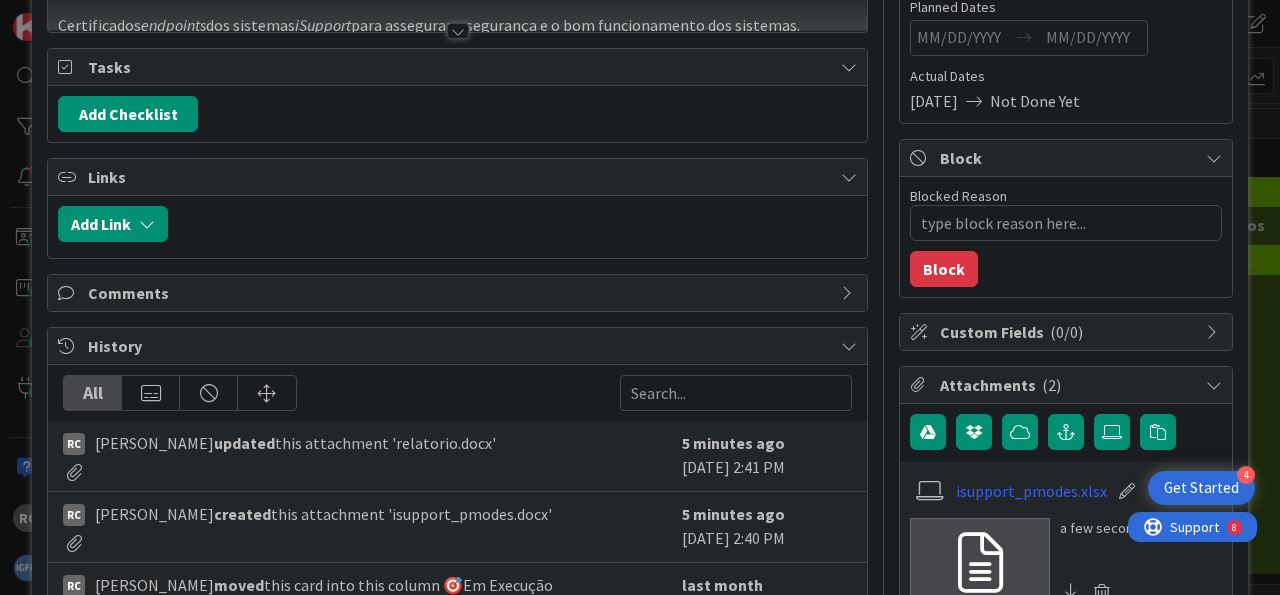 type on "x" 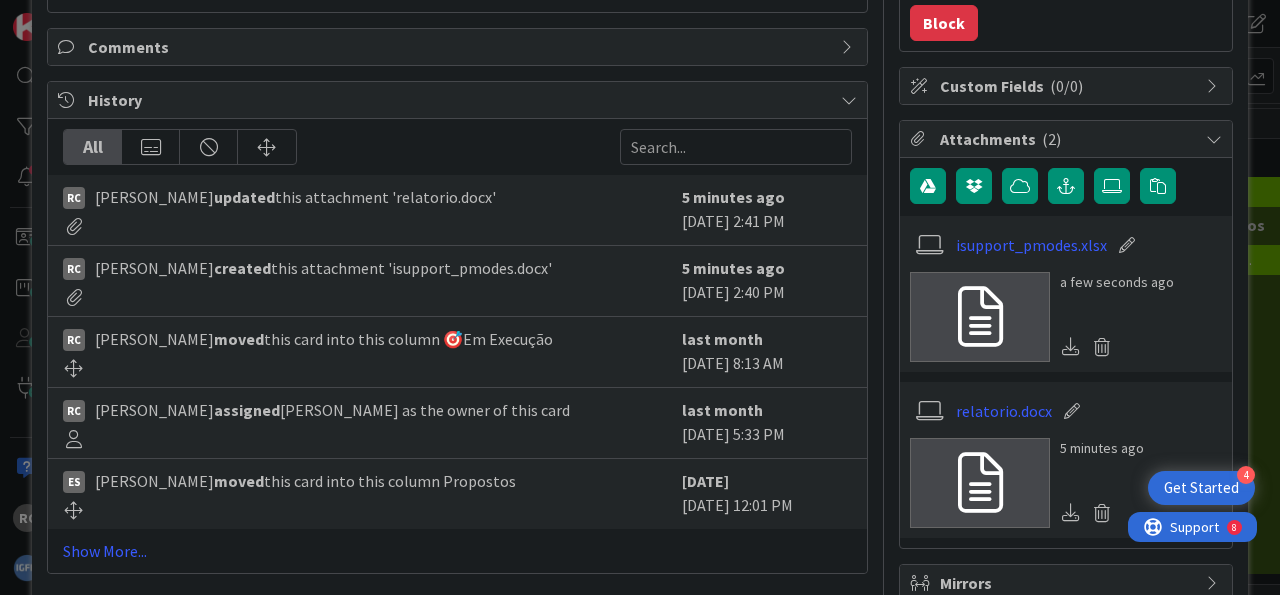 scroll, scrollTop: 496, scrollLeft: 0, axis: vertical 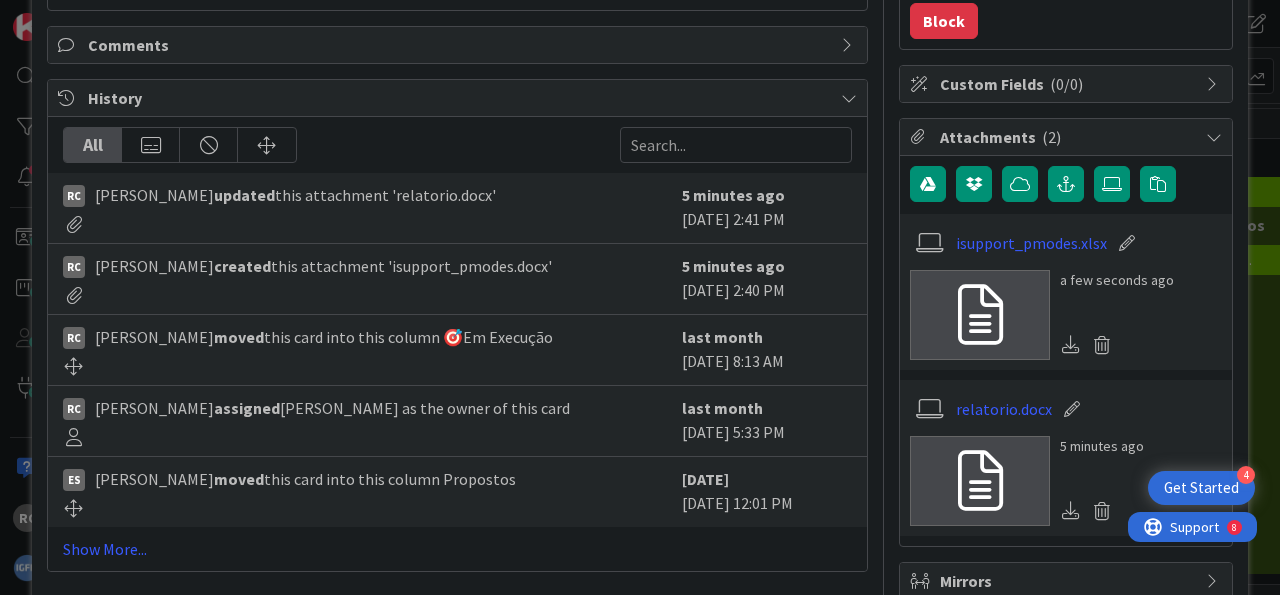 click at bounding box center (1127, 243) 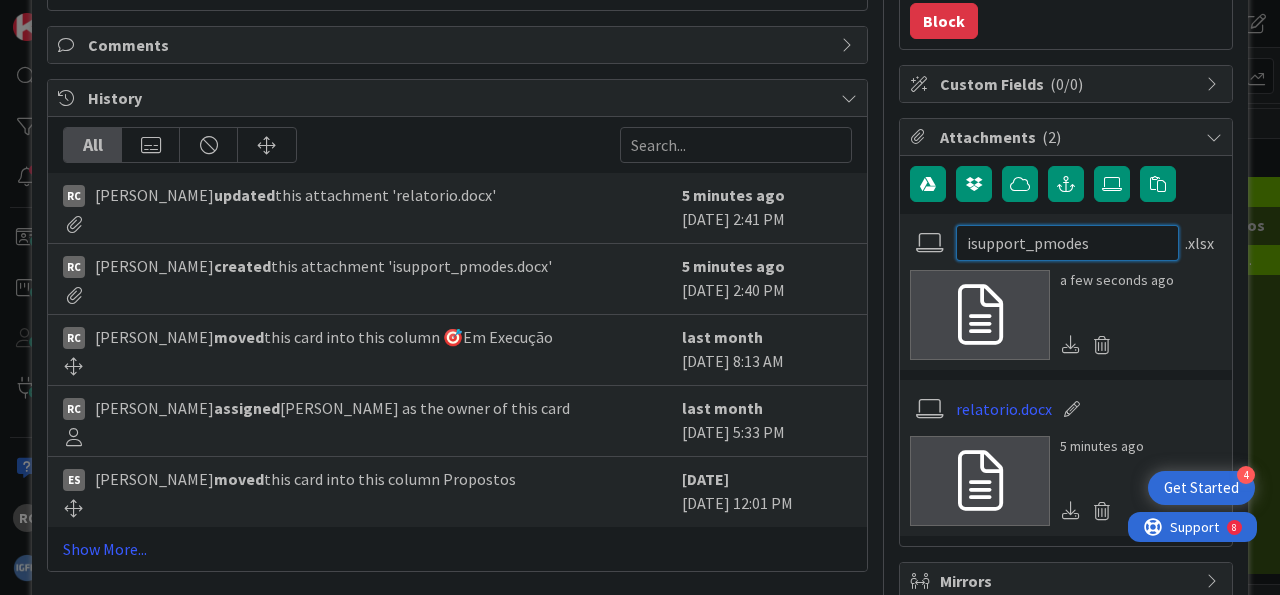 drag, startPoint x: 833, startPoint y: 243, endPoint x: 722, endPoint y: 222, distance: 112.969025 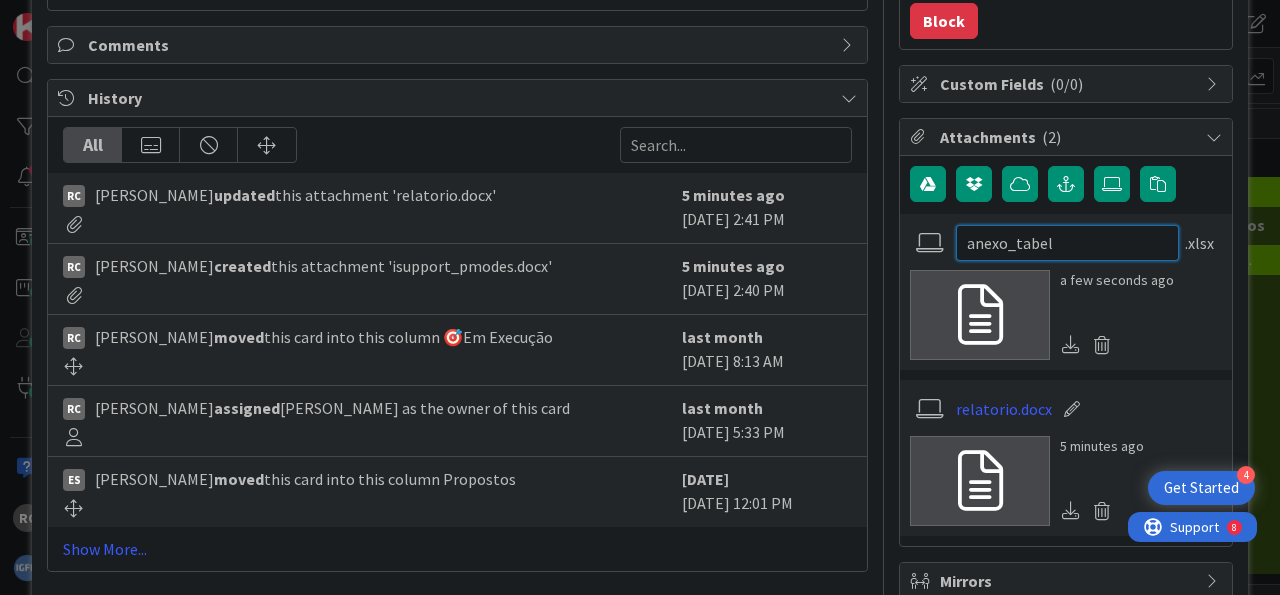 type on "anexo_tabela" 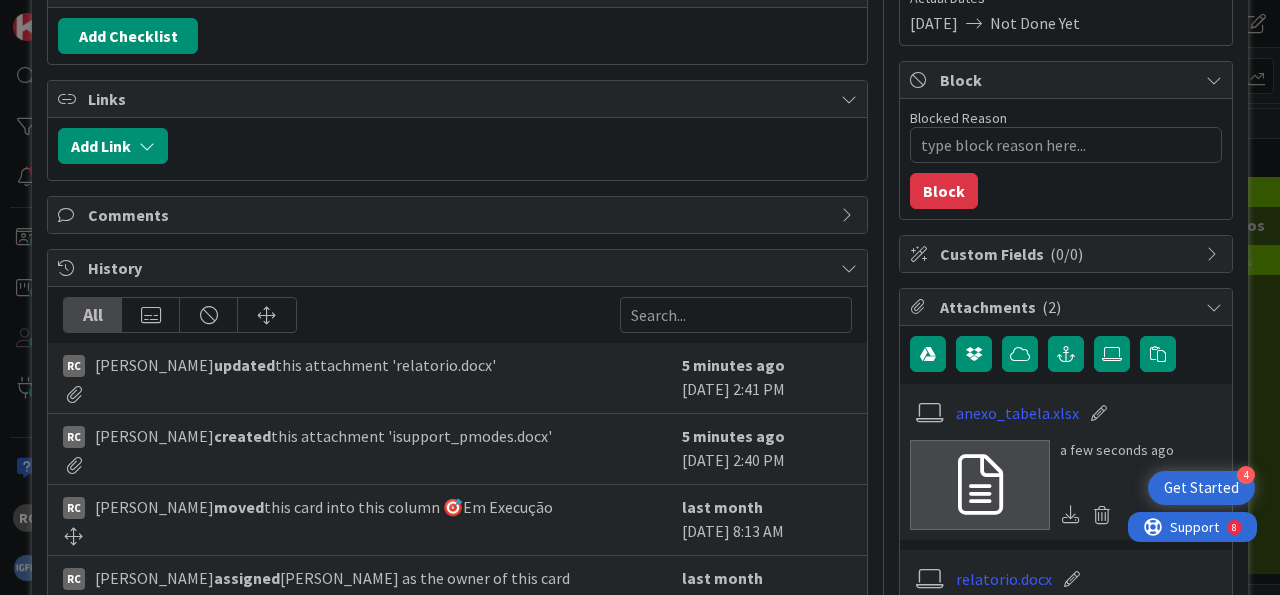 scroll, scrollTop: 0, scrollLeft: 0, axis: both 